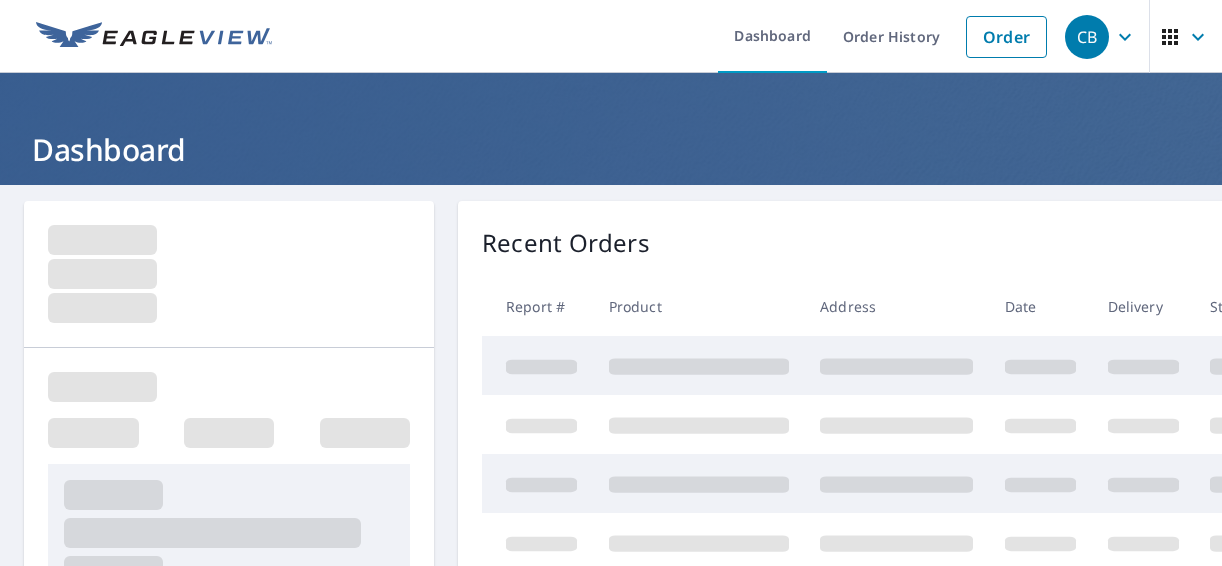 scroll, scrollTop: 0, scrollLeft: 0, axis: both 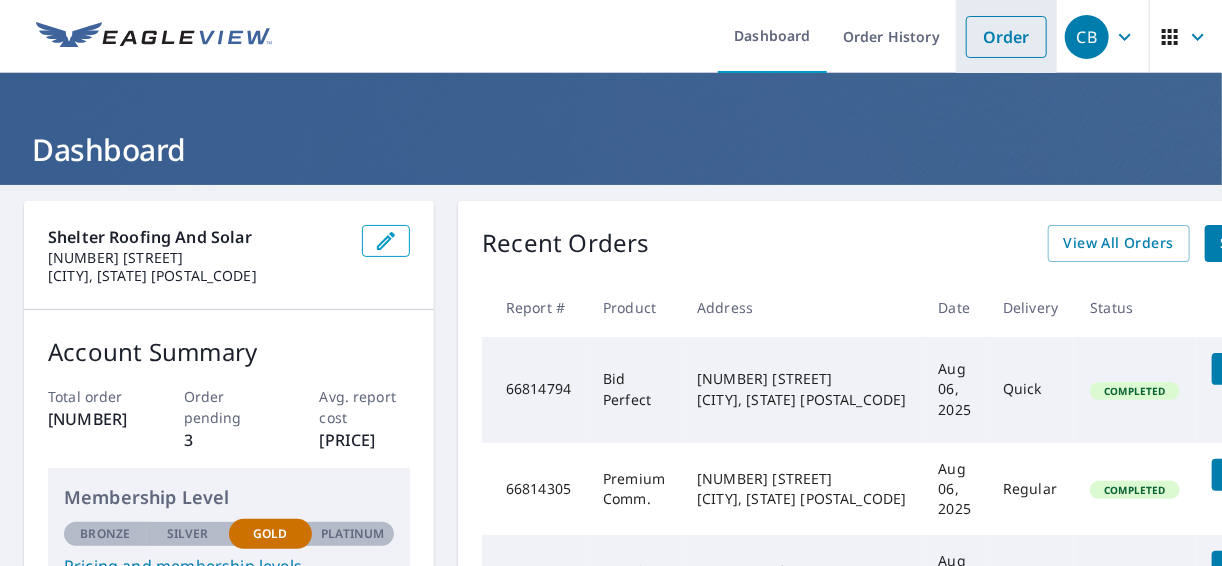 click on "Order" at bounding box center [1006, 37] 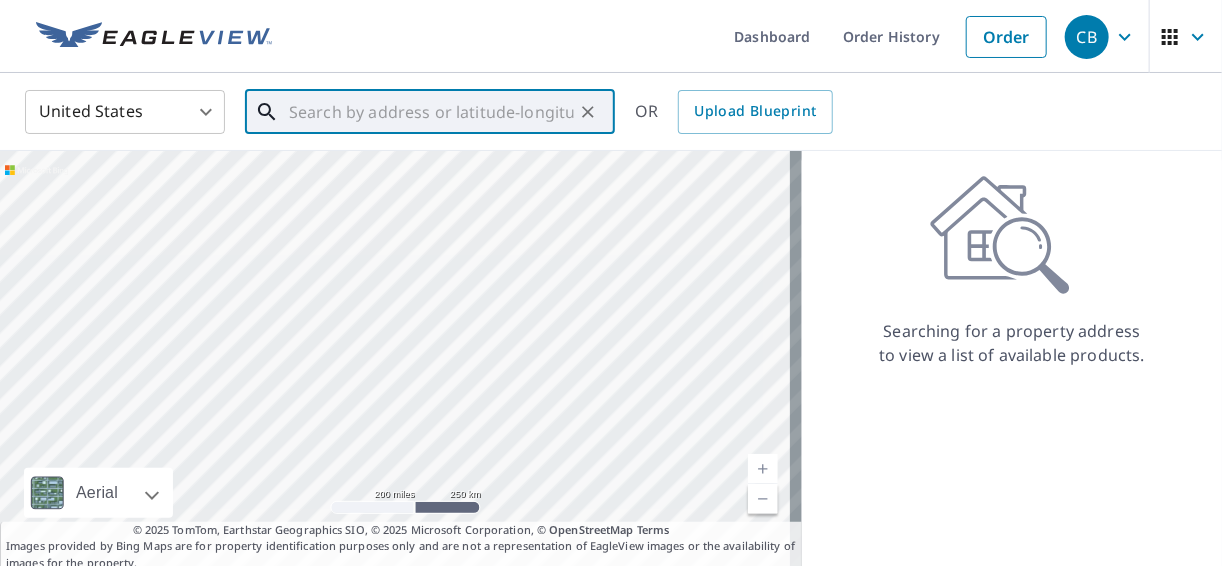 click at bounding box center [431, 112] 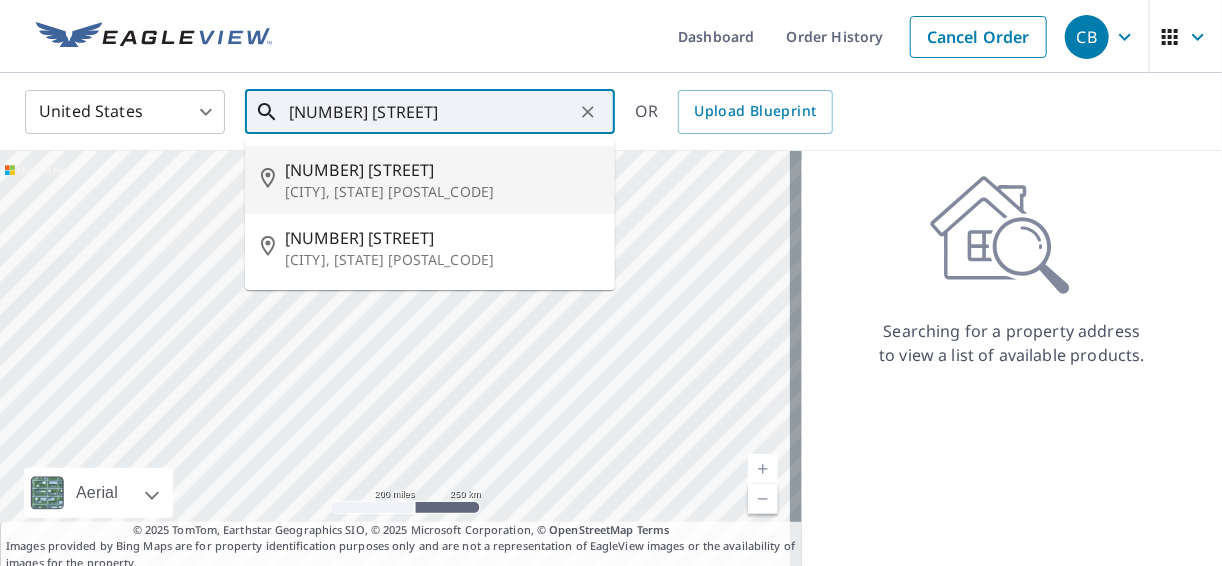 click on "[NUMBER] [STREET]" at bounding box center (442, 170) 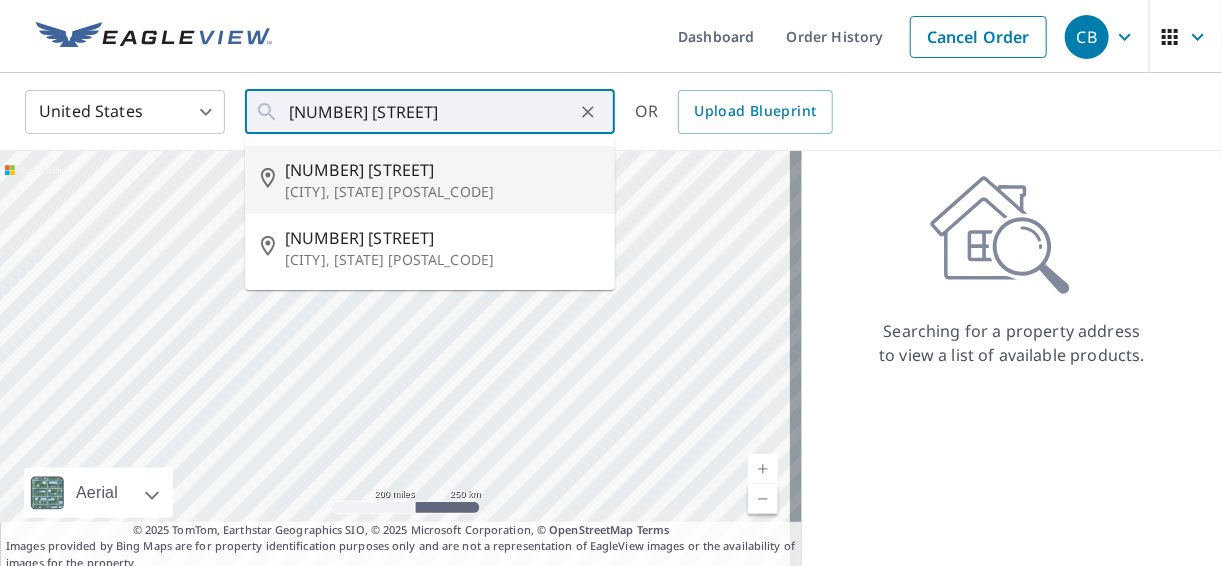 type on "[NUMBER] [STREET] [CITY], [STATE] [POSTAL_CODE]" 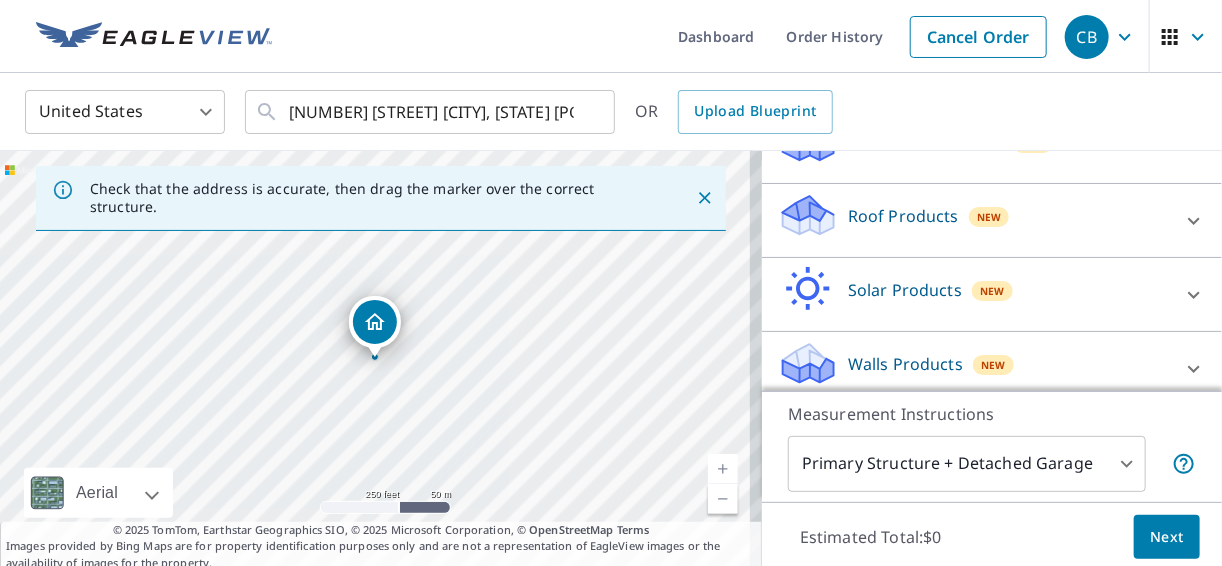 scroll, scrollTop: 285, scrollLeft: 0, axis: vertical 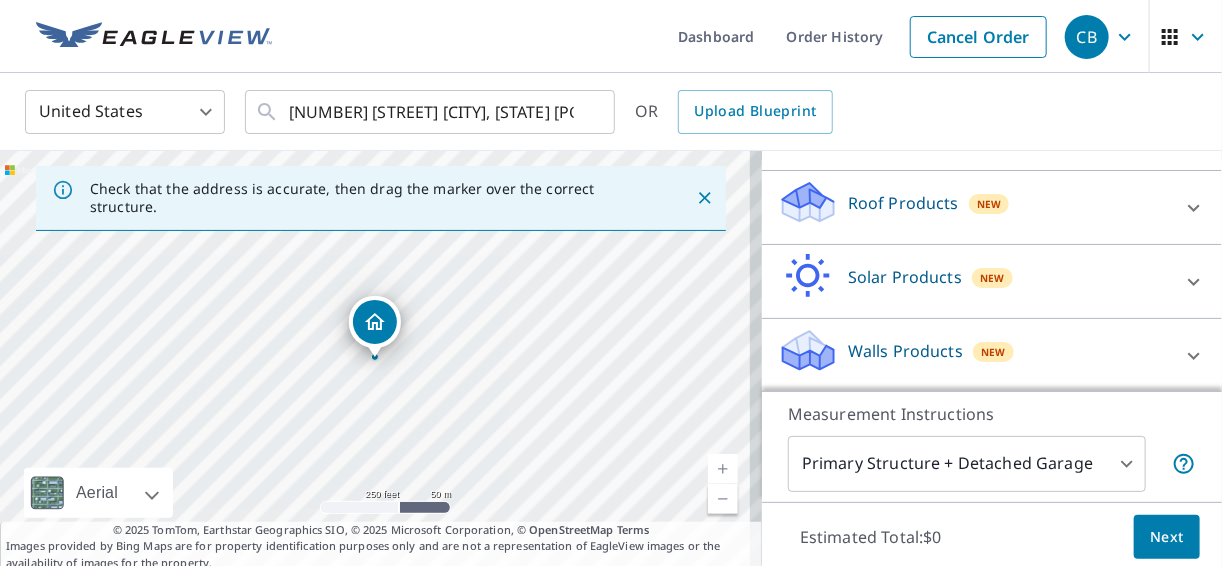 click on "New" at bounding box center (989, 204) 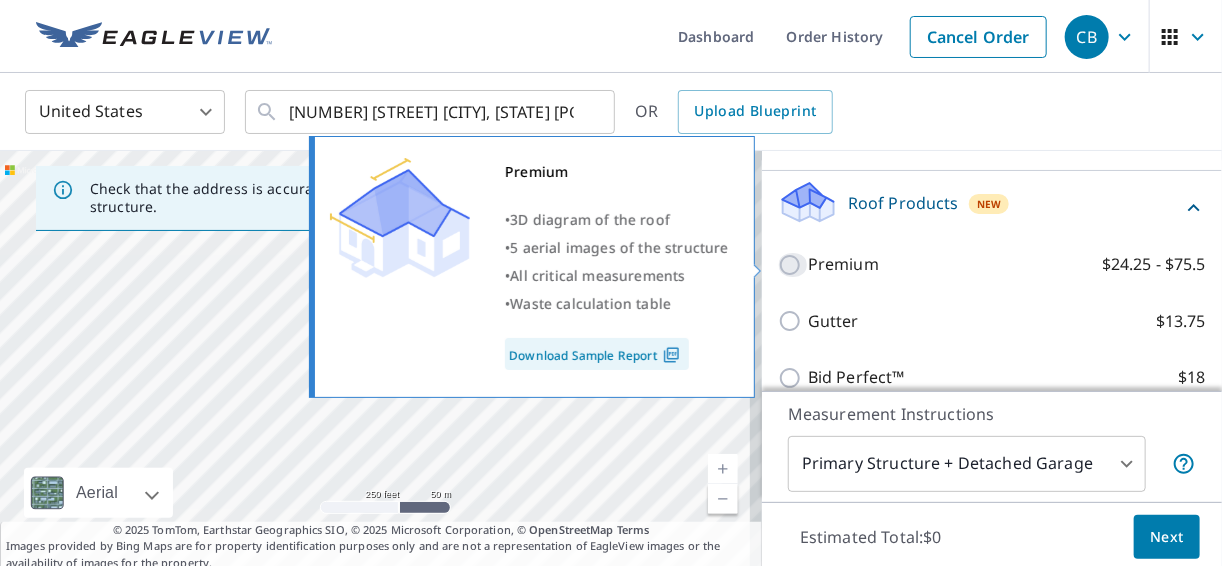 click on "Premium $24.25 - $75.5" at bounding box center [793, 265] 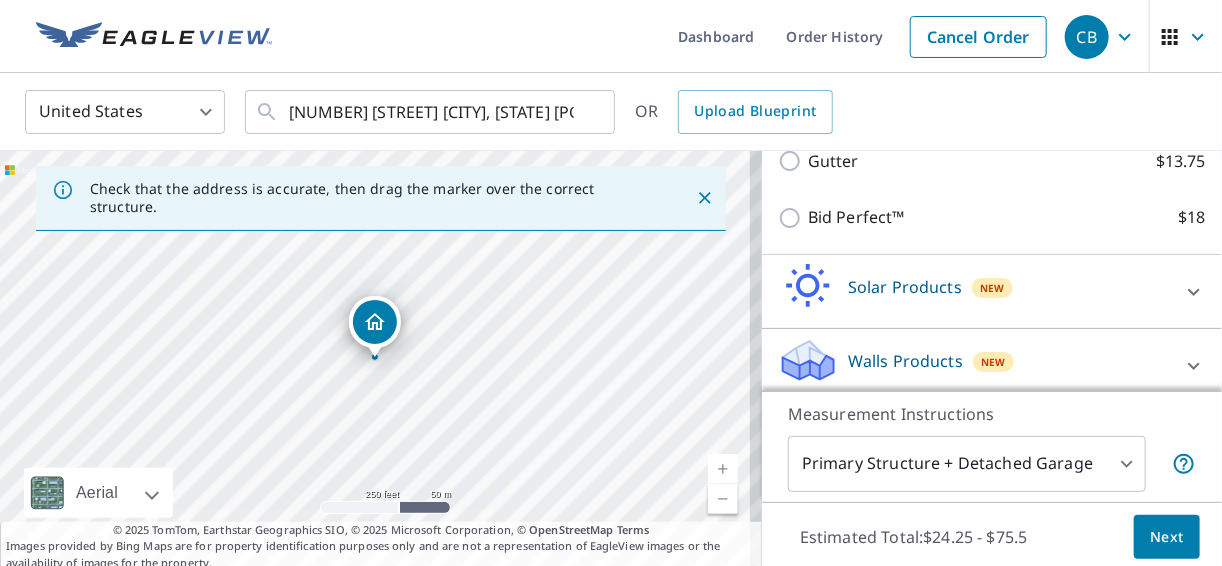 scroll, scrollTop: 520, scrollLeft: 0, axis: vertical 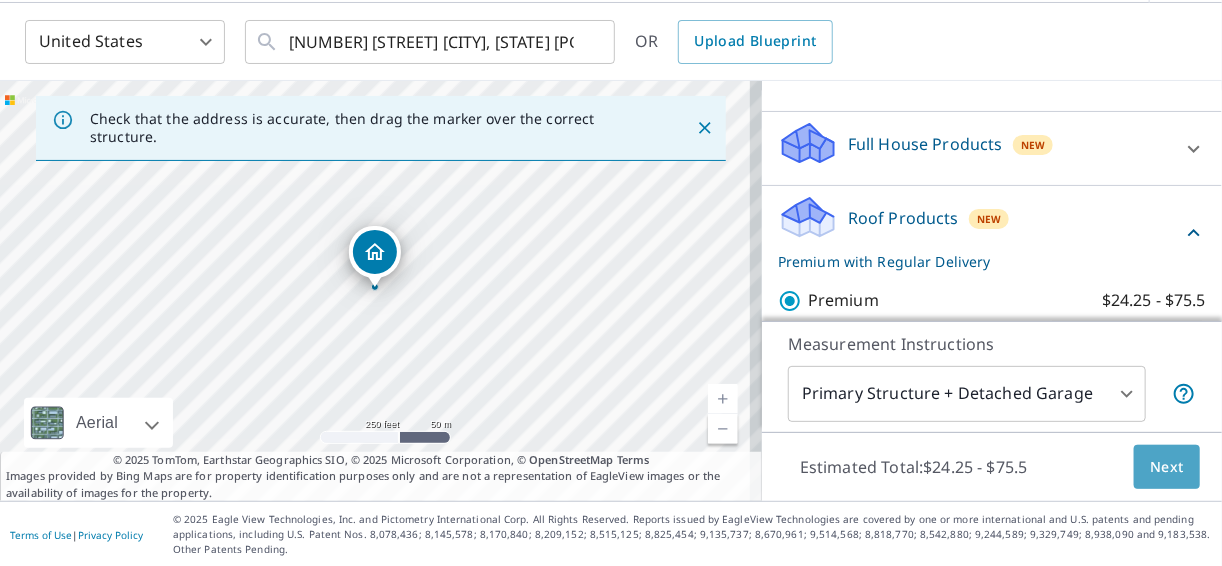 click on "Next" at bounding box center [1167, 467] 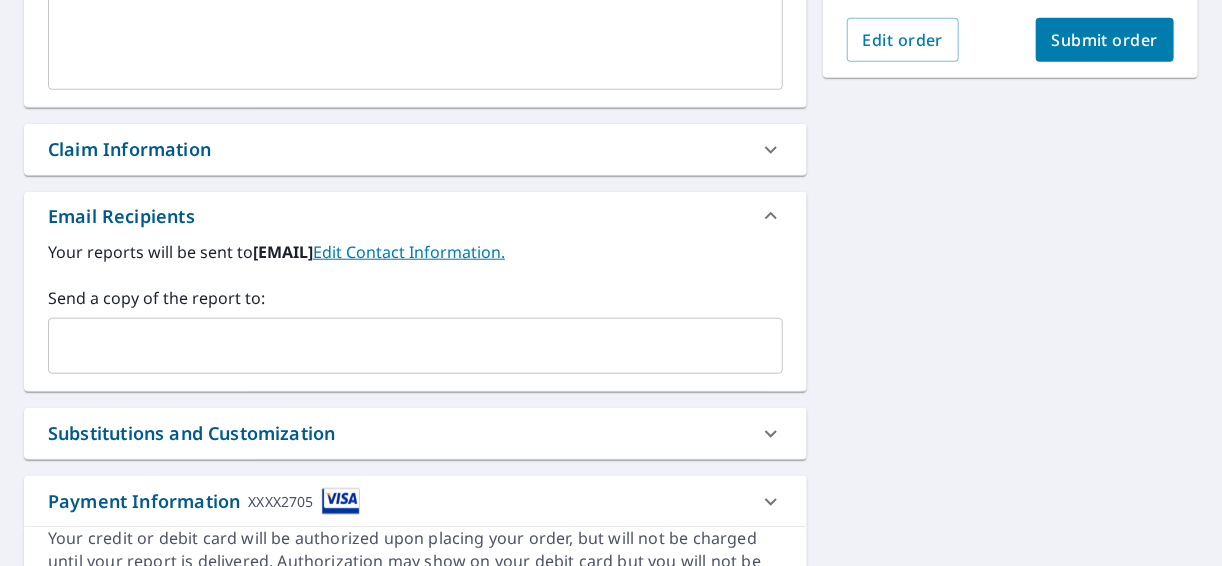 scroll, scrollTop: 603, scrollLeft: 0, axis: vertical 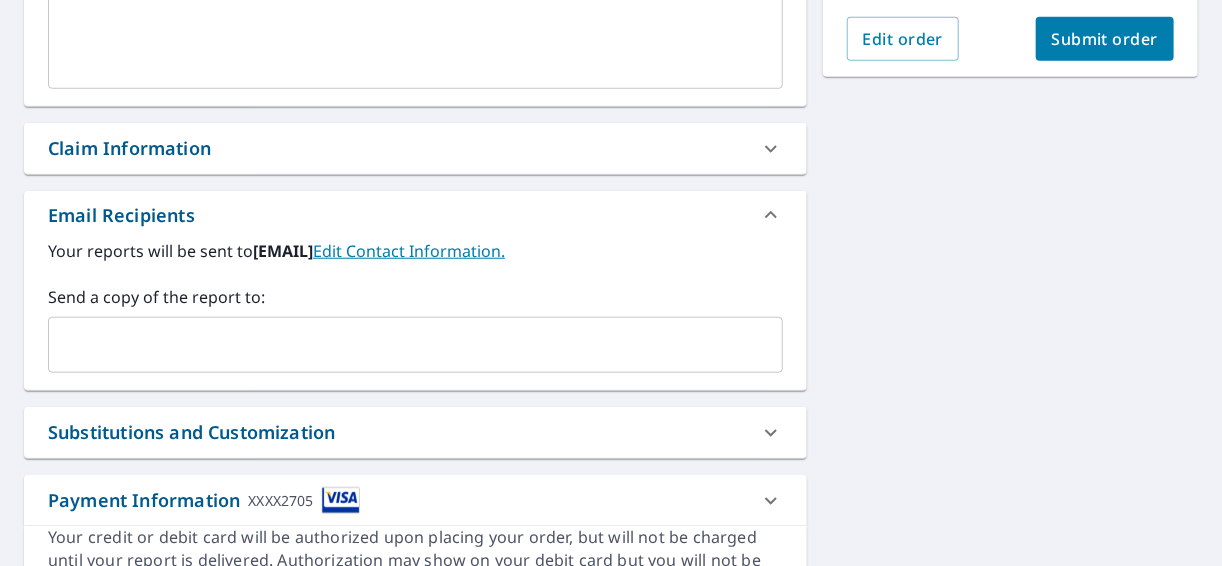 click at bounding box center (400, 345) 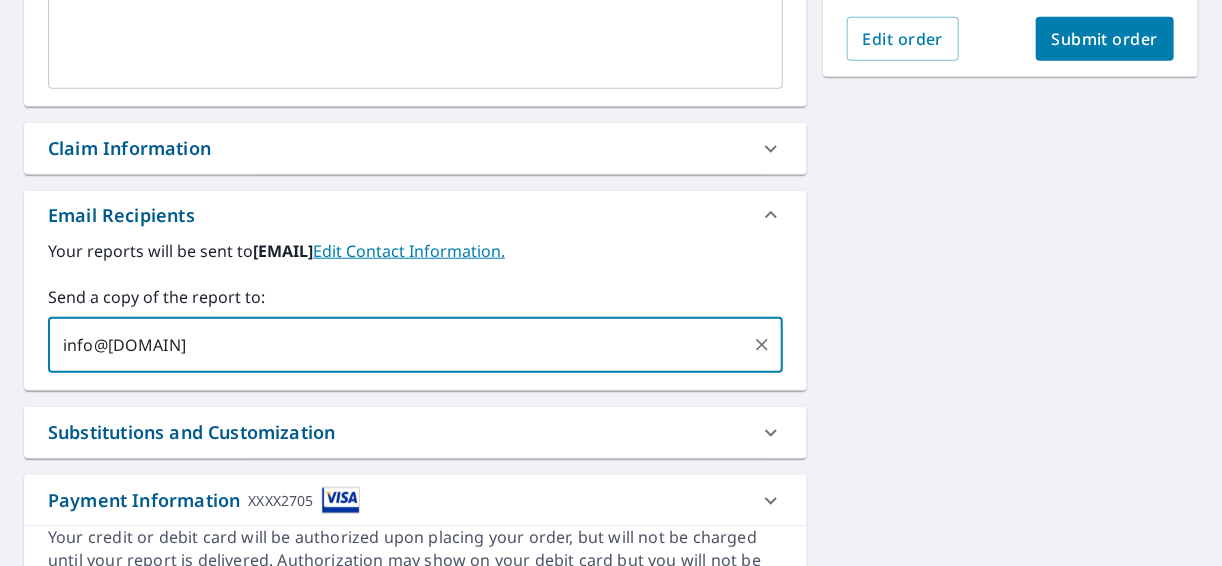 type on "info@[DOMAIN]" 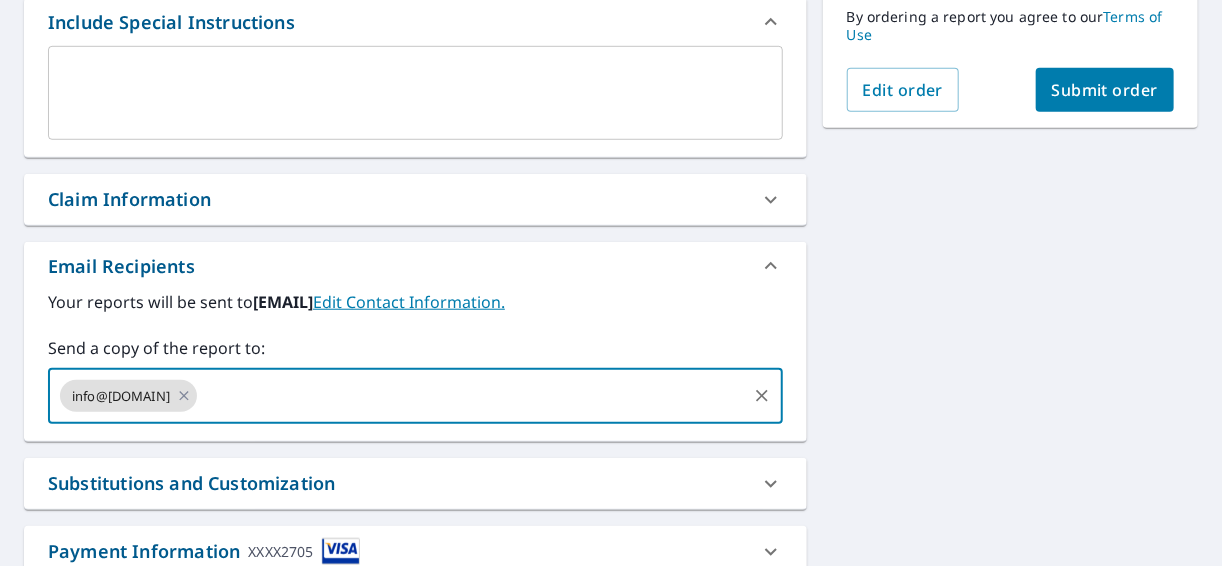 scroll, scrollTop: 407, scrollLeft: 0, axis: vertical 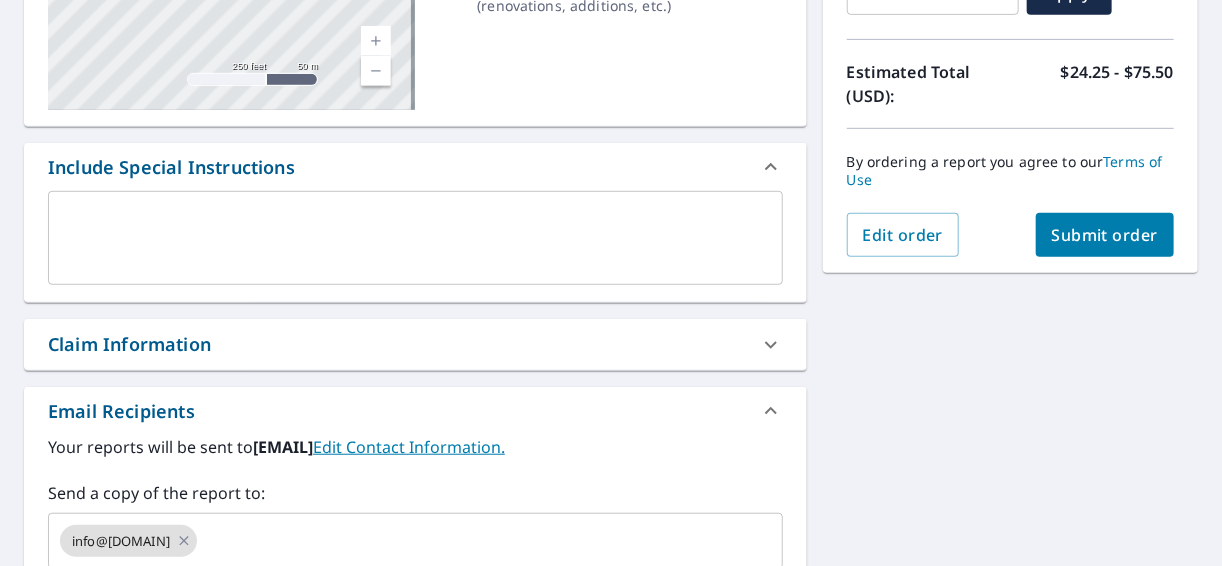 click on "Order Summary Premium [PRICE]  -  [PRICE] Regular Delivery [PRICE] Have a promo code? ​ Apply Estimated Total (USD): [PRICE]  -  [PRICE] By ordering a report you agree to our  Terms of Use Edit order Submit order" at bounding box center (1010, 33) 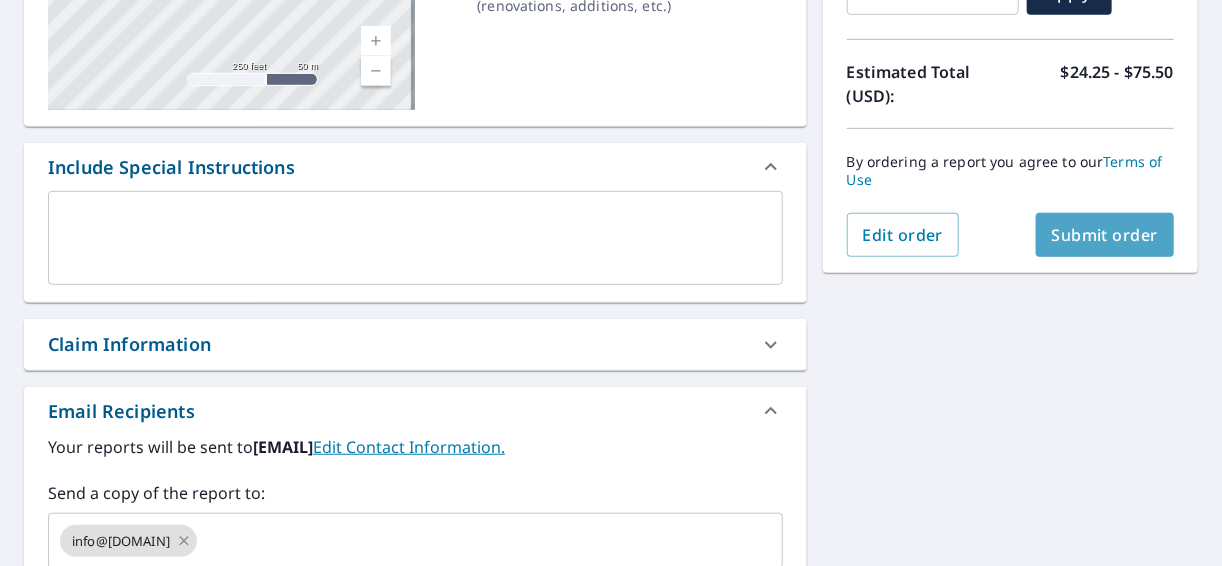 click on "Submit order" at bounding box center [1105, 235] 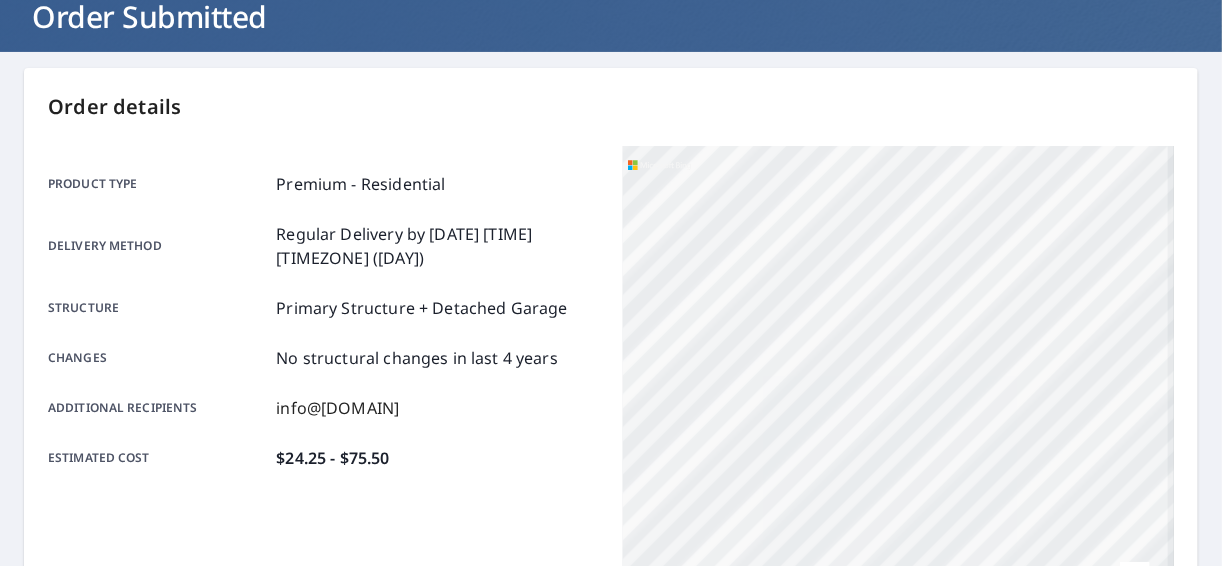 scroll, scrollTop: 0, scrollLeft: 0, axis: both 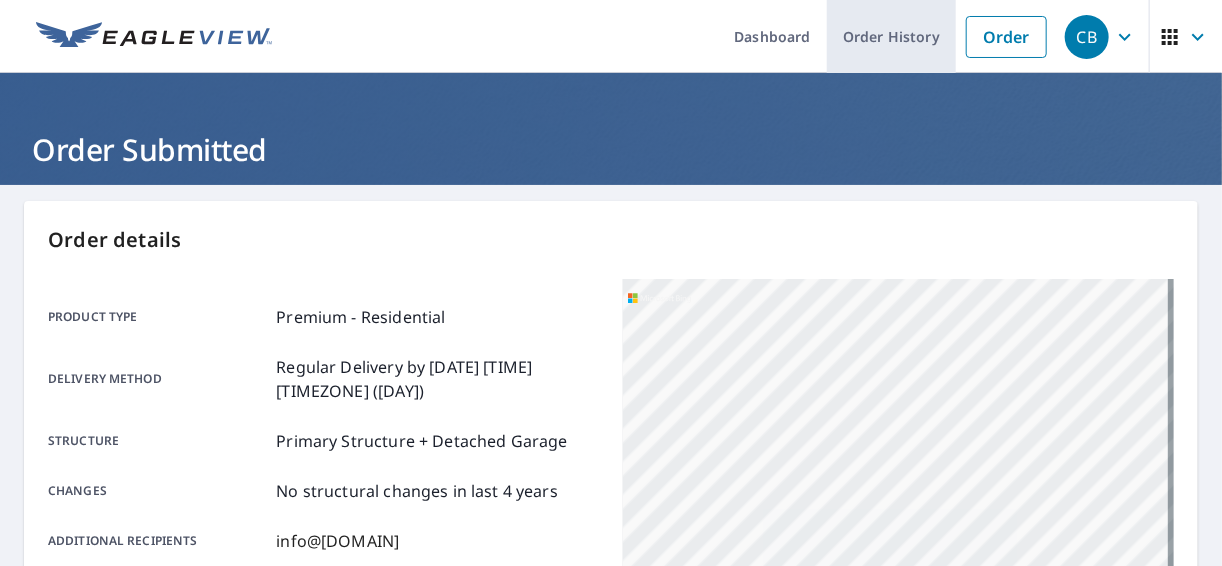 click on "Order History" at bounding box center (891, 36) 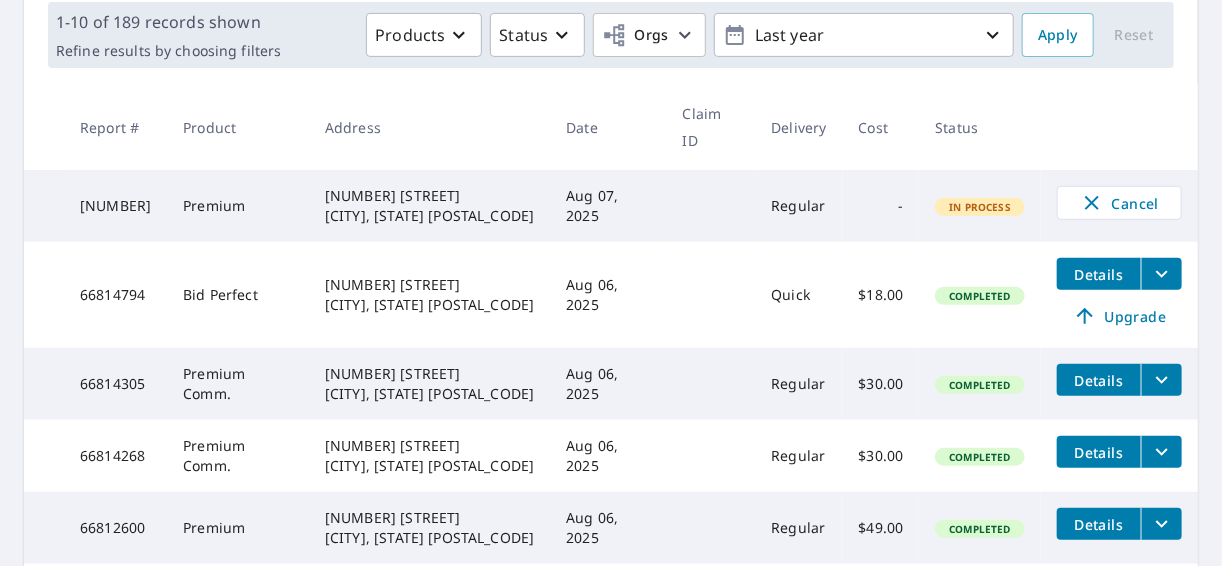 scroll, scrollTop: 0, scrollLeft: 0, axis: both 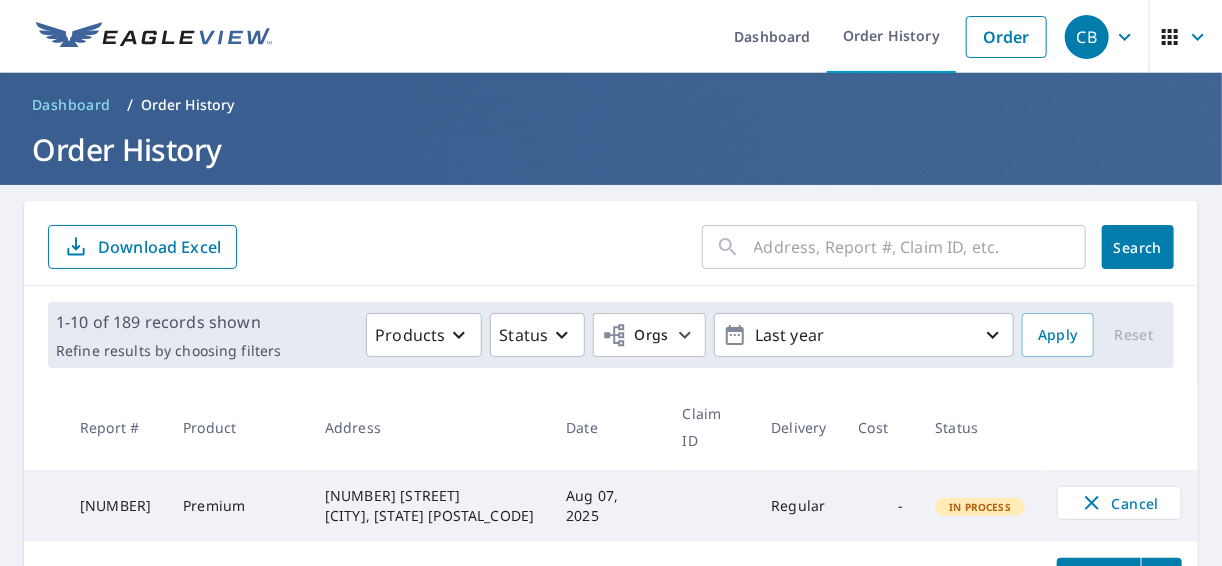 click at bounding box center (920, 247) 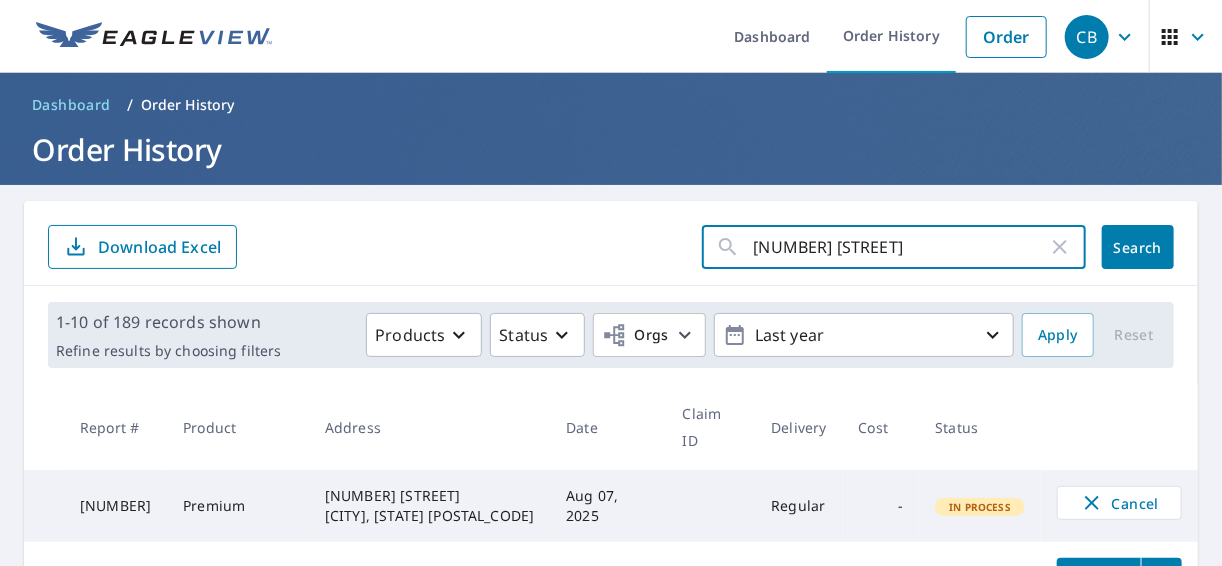 type on "[NUMBER] [STREET]" 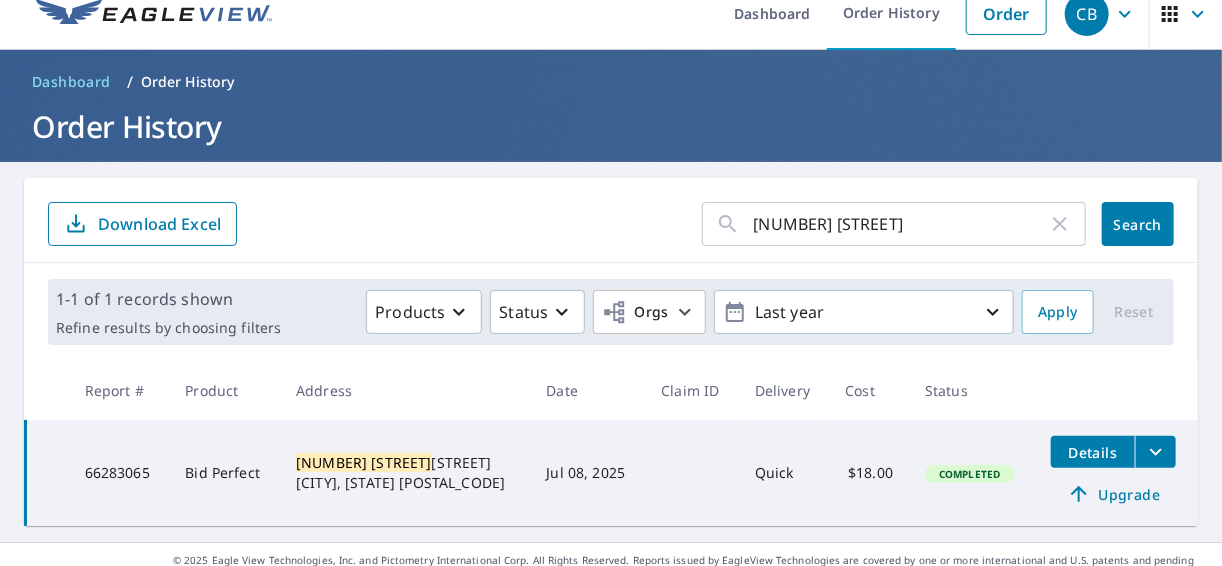 scroll, scrollTop: 64, scrollLeft: 0, axis: vertical 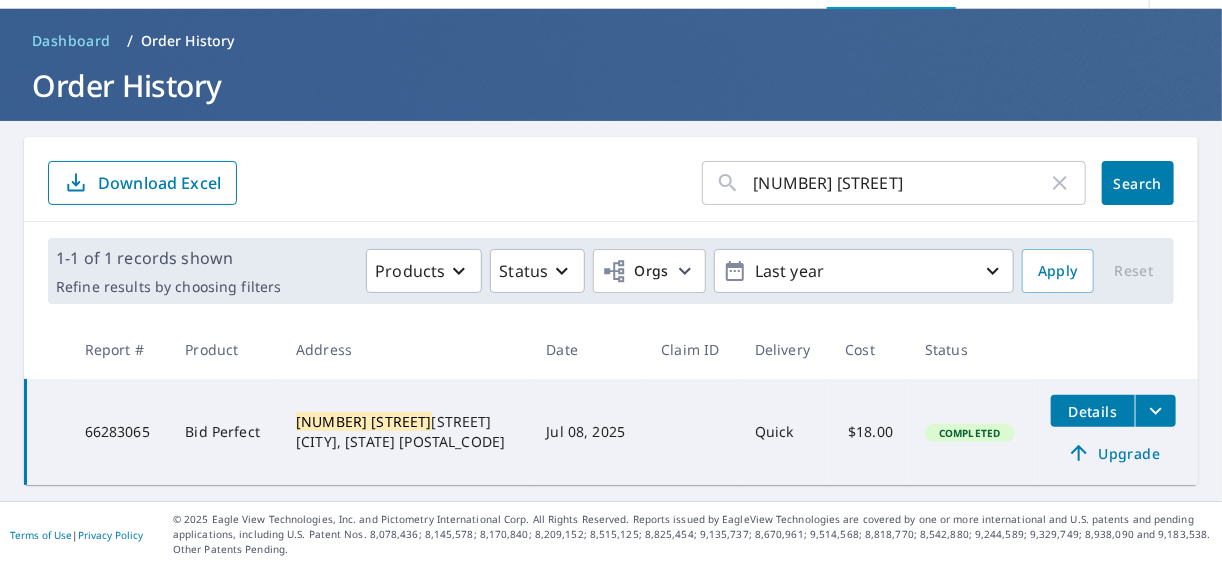 click on "Upgrade" at bounding box center [1113, 453] 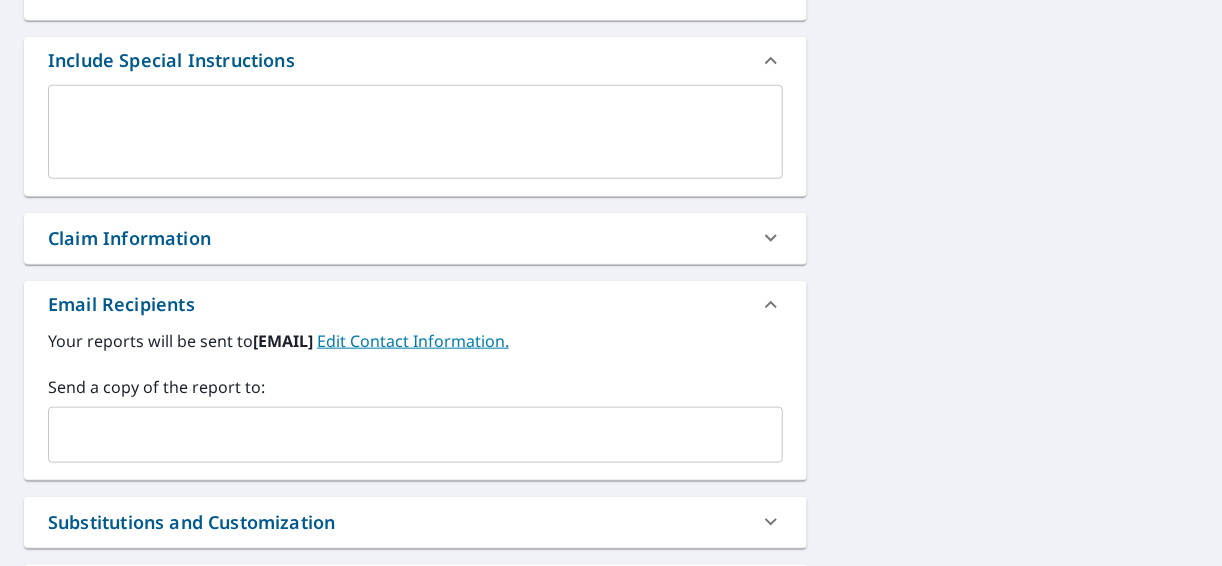 scroll, scrollTop: 810, scrollLeft: 0, axis: vertical 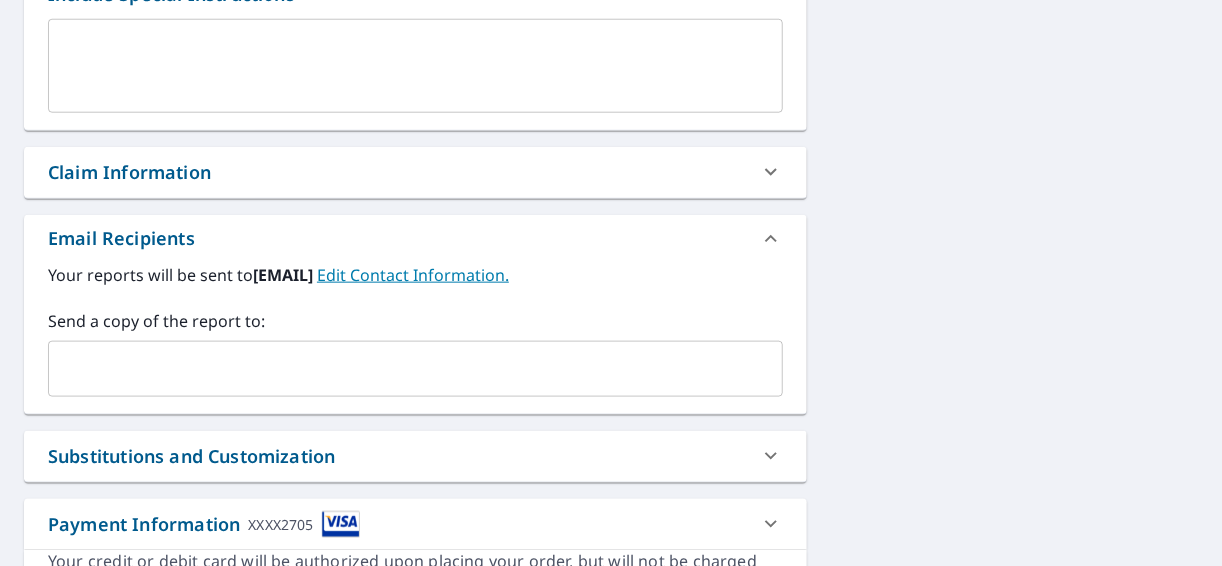 click on "​" at bounding box center [415, 369] 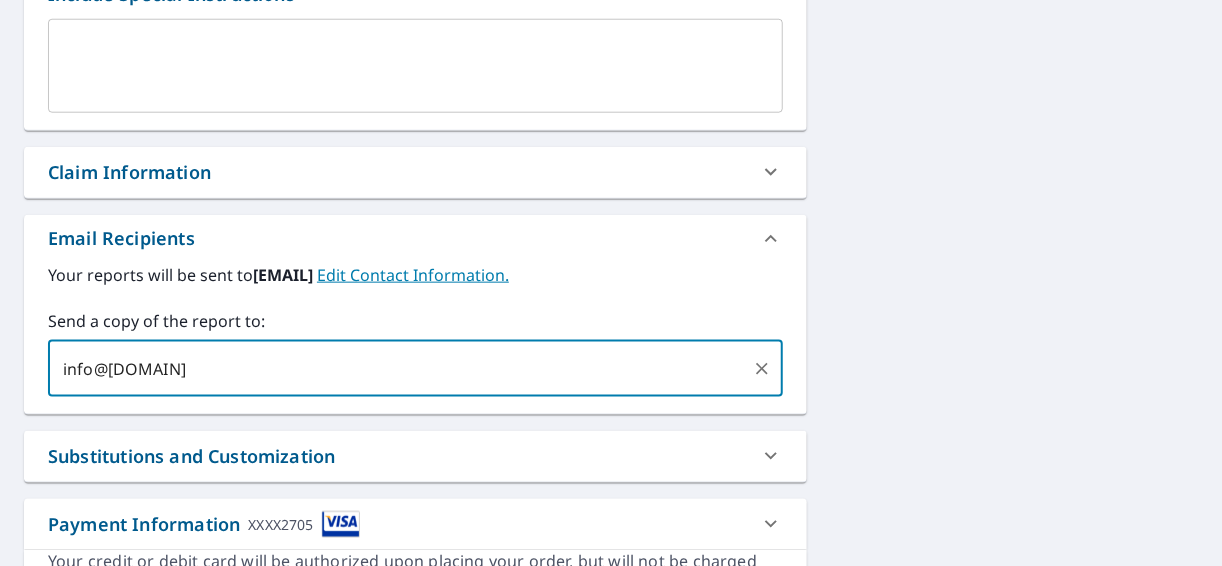 type on "info@[DOMAIN]" 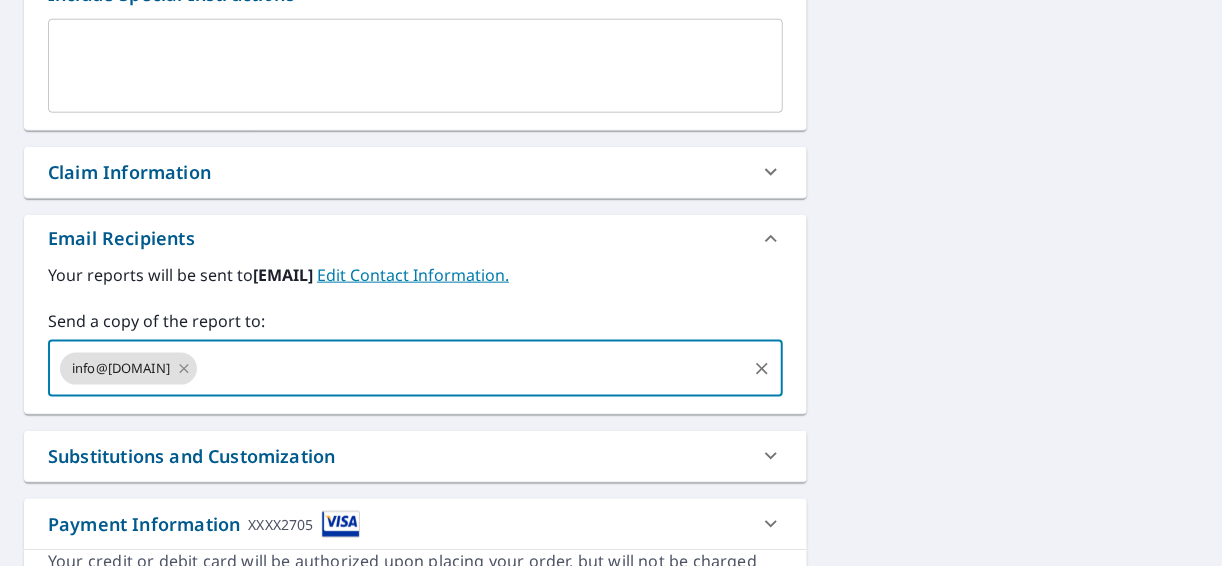 click 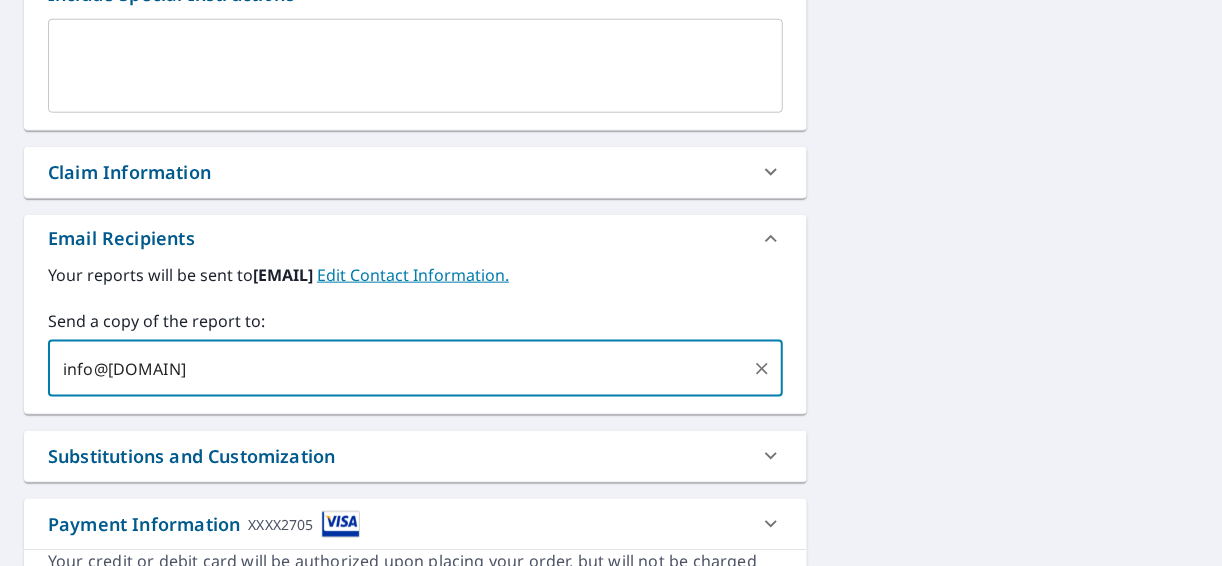 type on "info@[DOMAIN]" 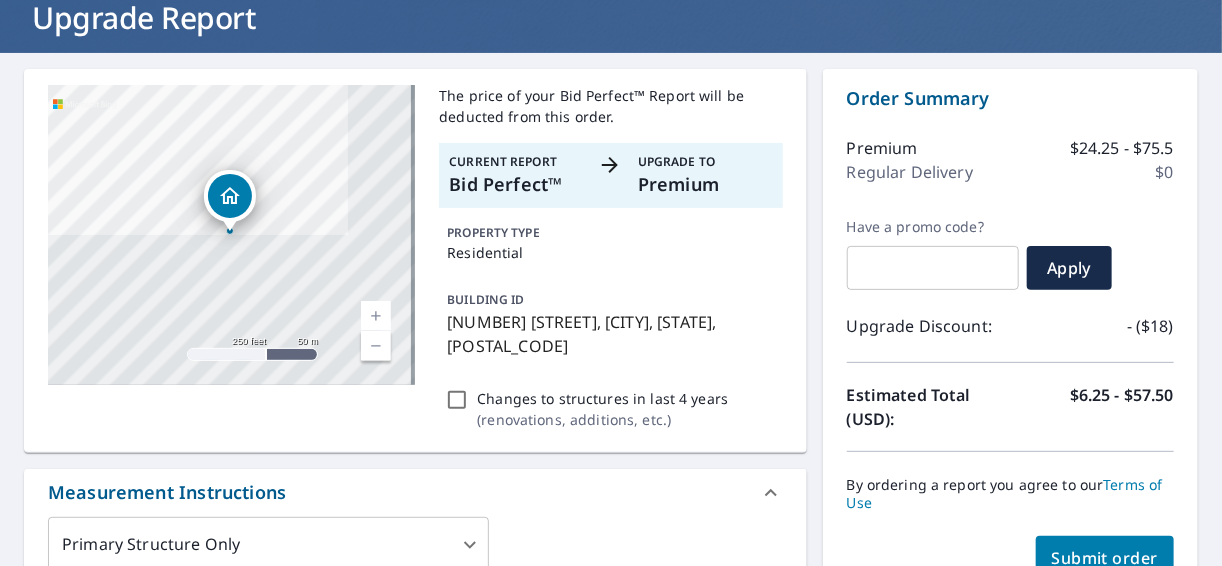 scroll, scrollTop: 277, scrollLeft: 0, axis: vertical 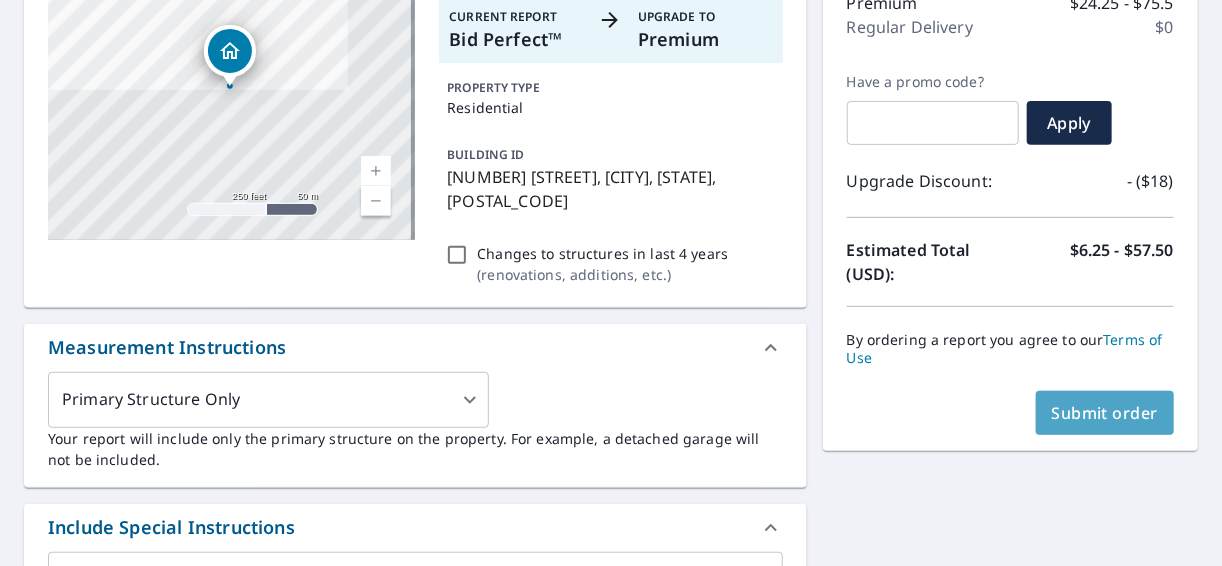 click on "Submit order" at bounding box center (1105, 413) 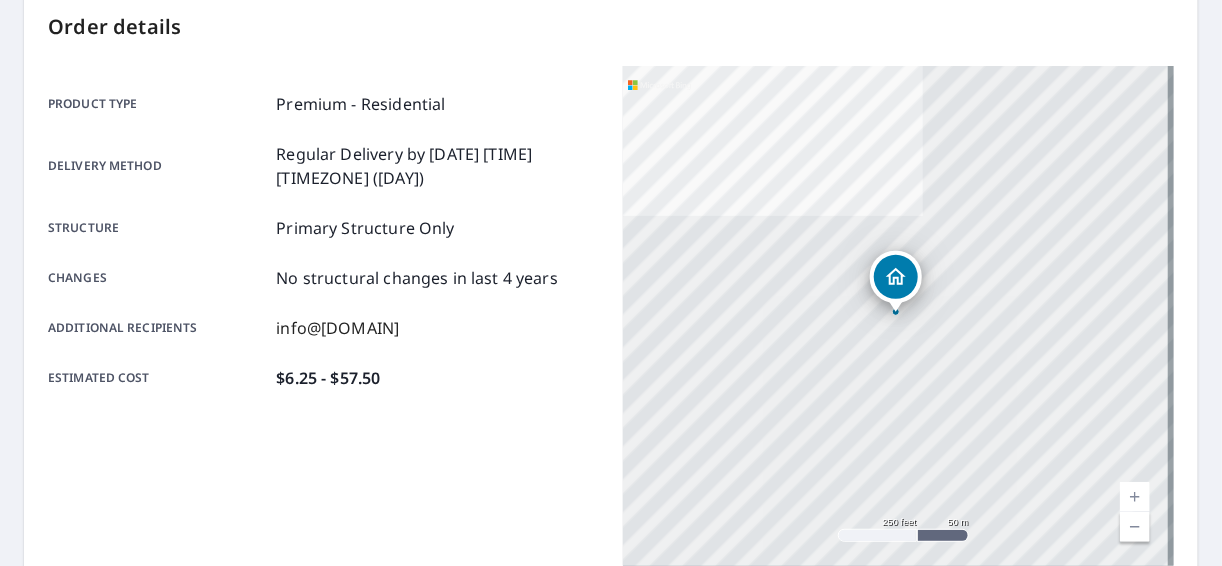 scroll, scrollTop: 0, scrollLeft: 0, axis: both 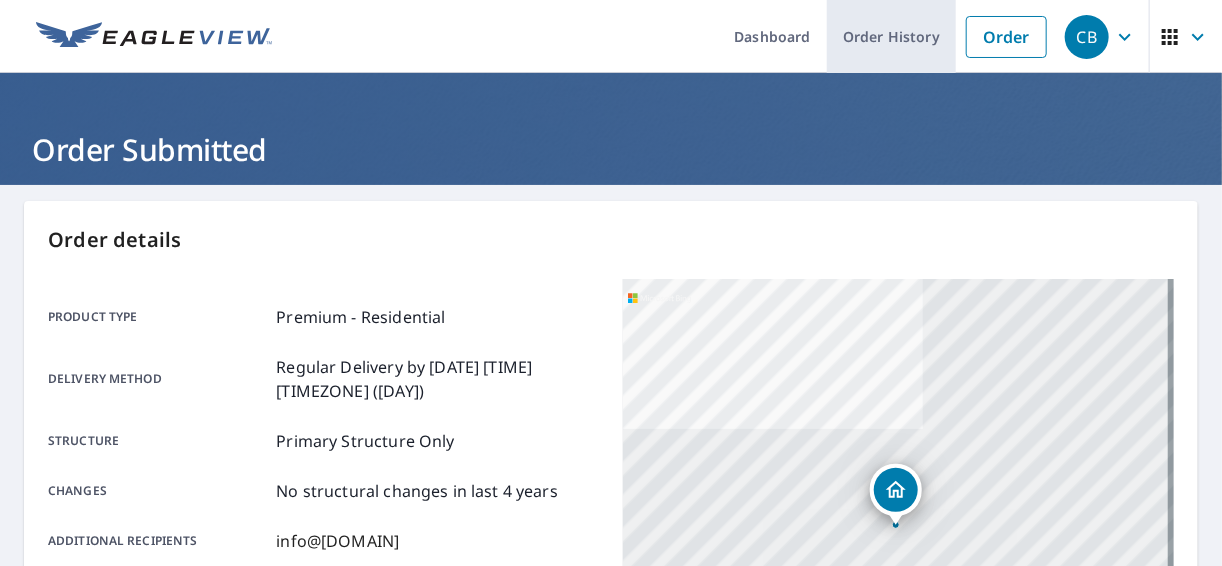 drag, startPoint x: 895, startPoint y: 35, endPoint x: 855, endPoint y: 51, distance: 43.081318 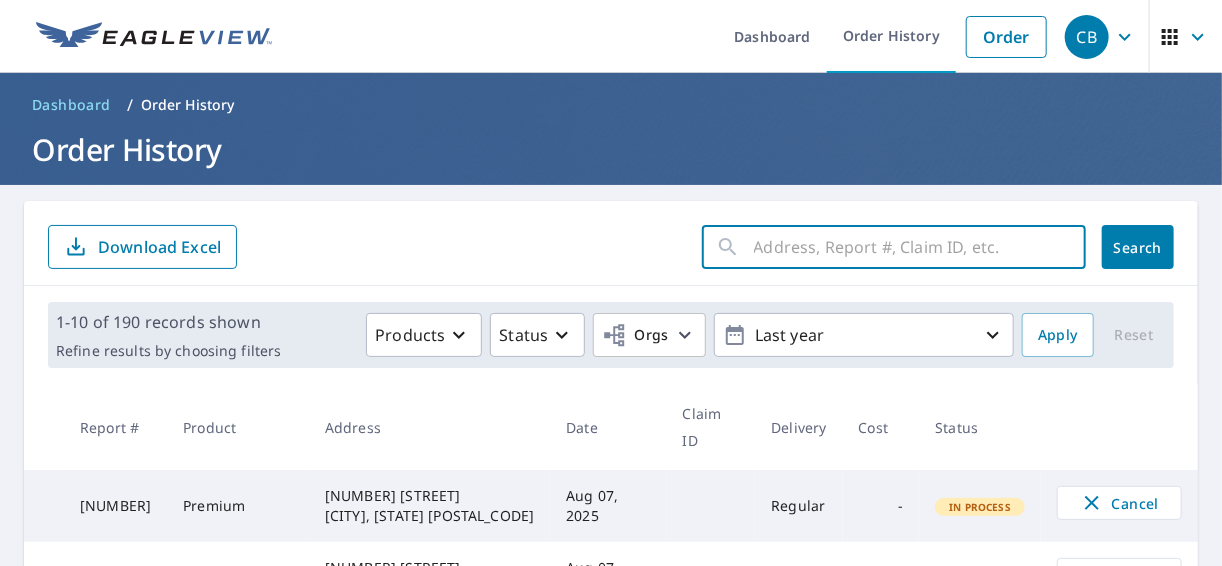 click at bounding box center [920, 247] 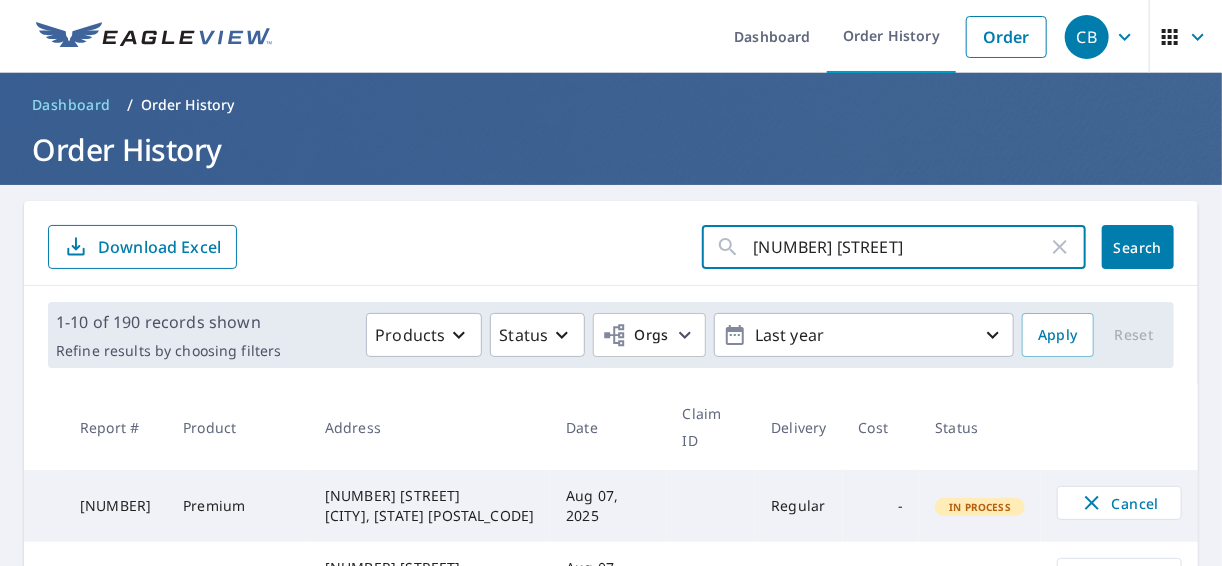 type on "[NUMBER] [STREET]" 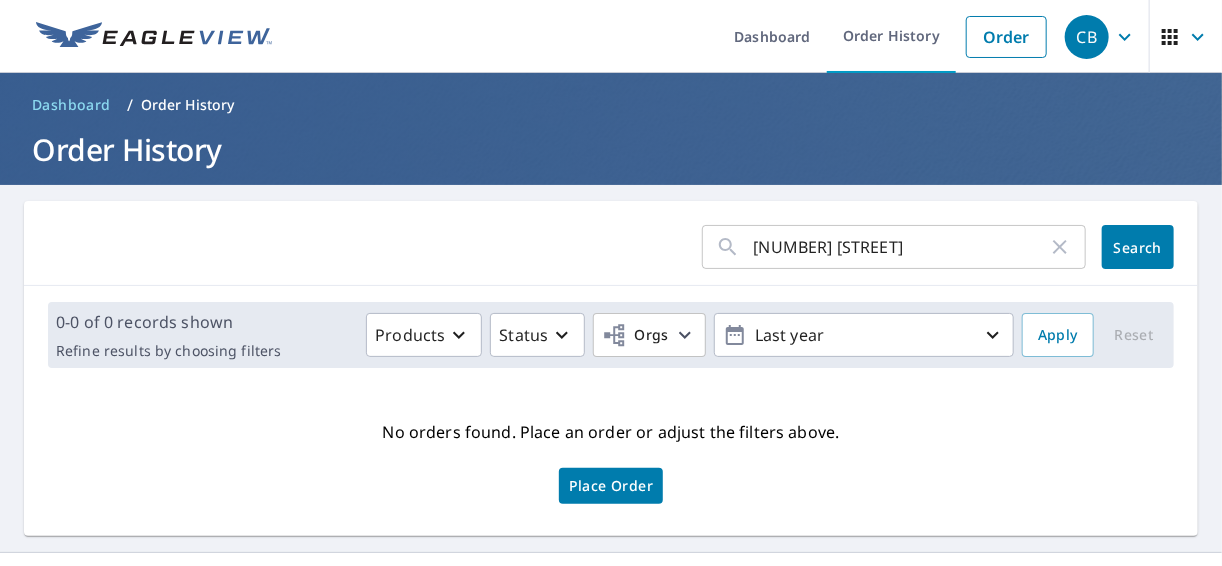 click on "[NUMBER] [STREET]" at bounding box center [901, 247] 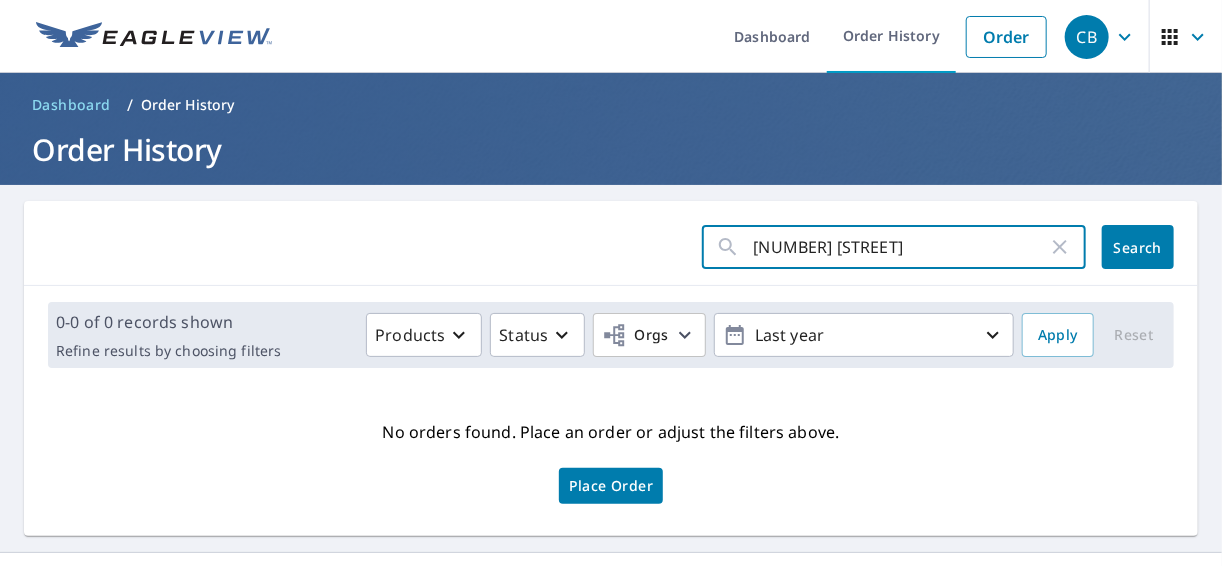 type on "[NUMBER] [STREET]" 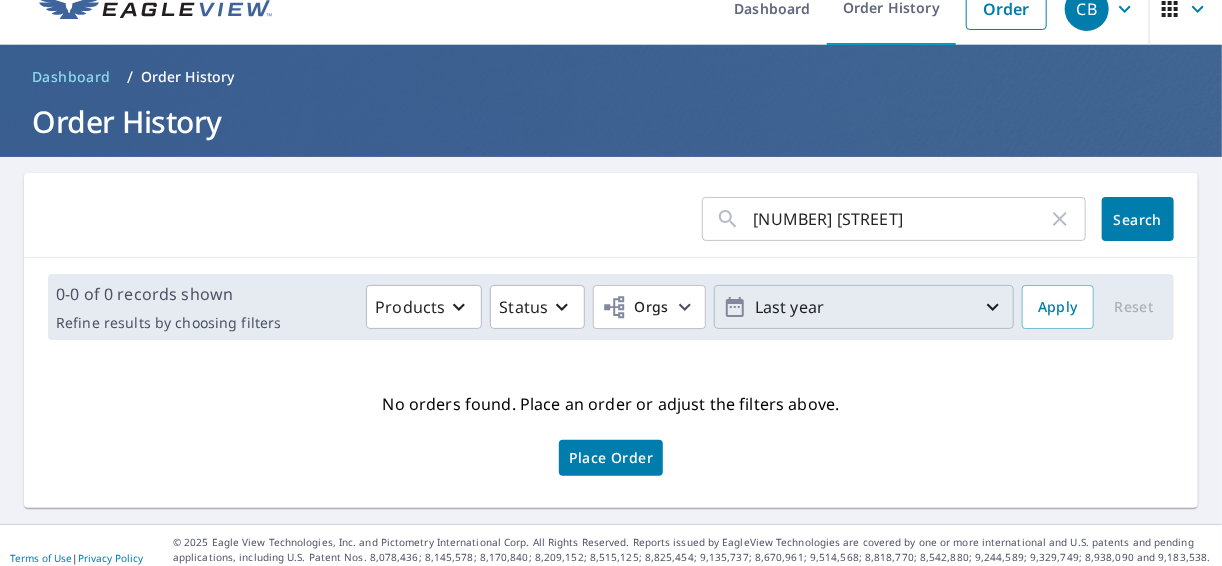 scroll, scrollTop: 51, scrollLeft: 0, axis: vertical 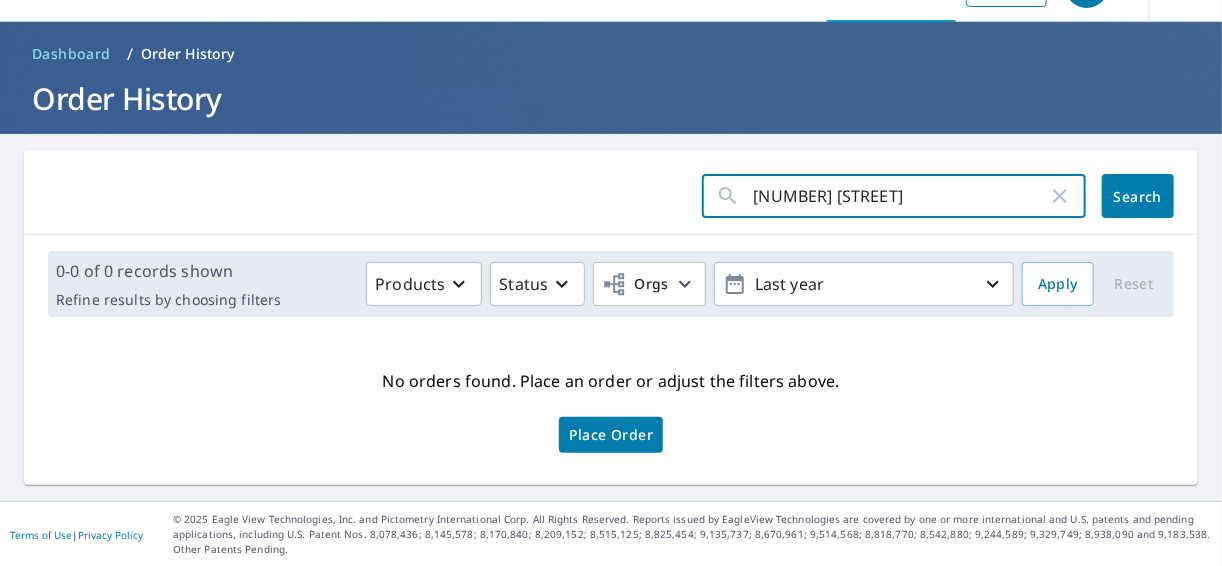 type on "[NUMBER] [STREET]" 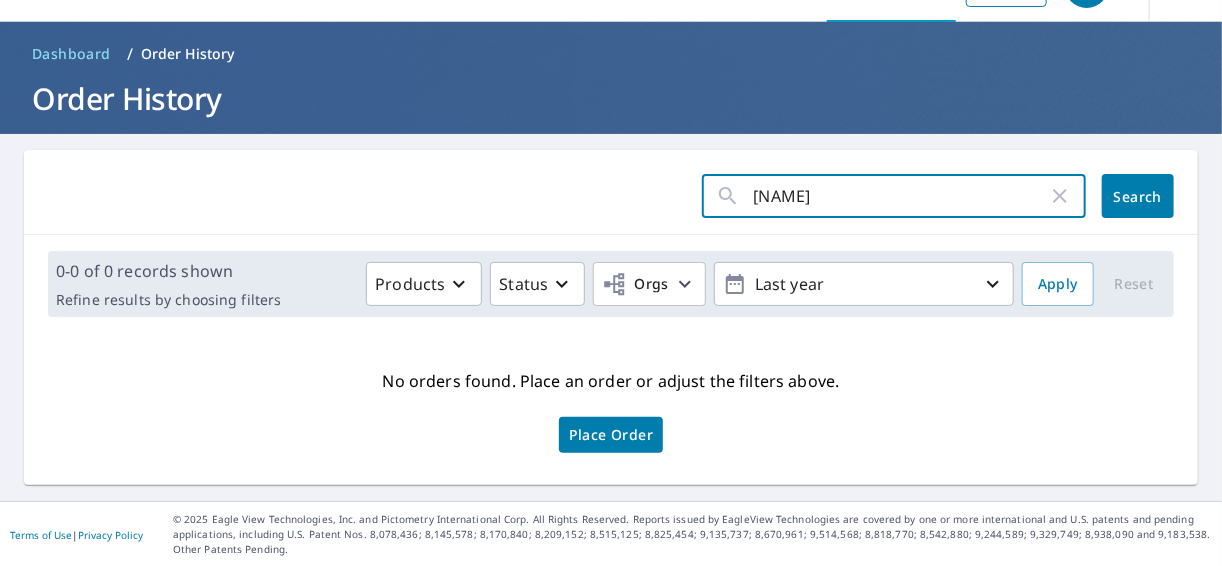 type on "[NAME]" 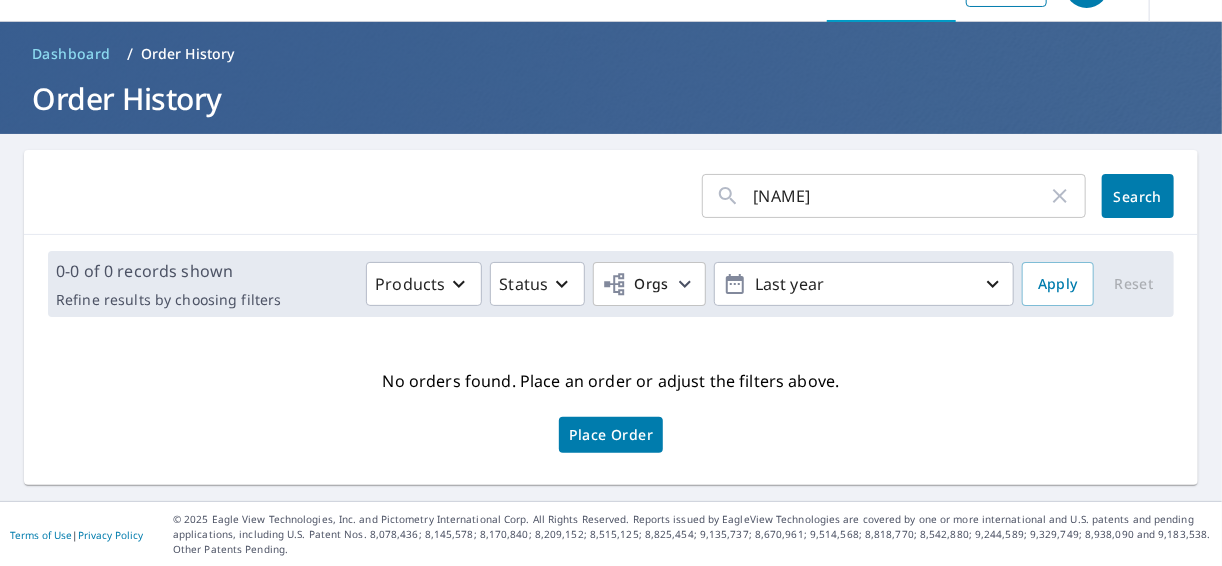 scroll, scrollTop: 0, scrollLeft: 0, axis: both 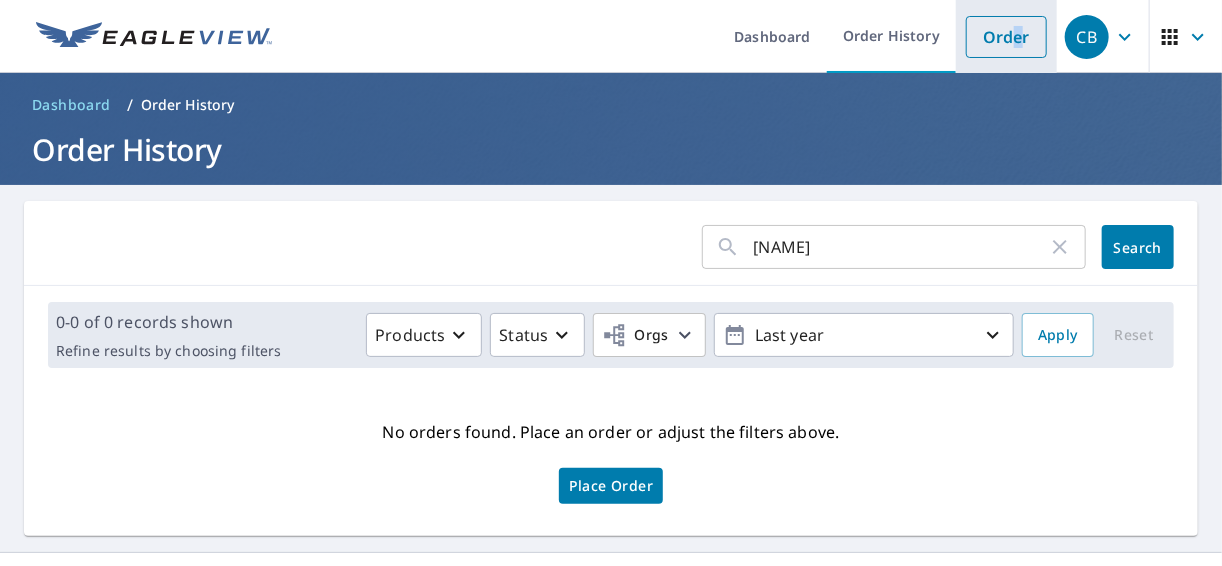 click on "Order" at bounding box center [1006, 36] 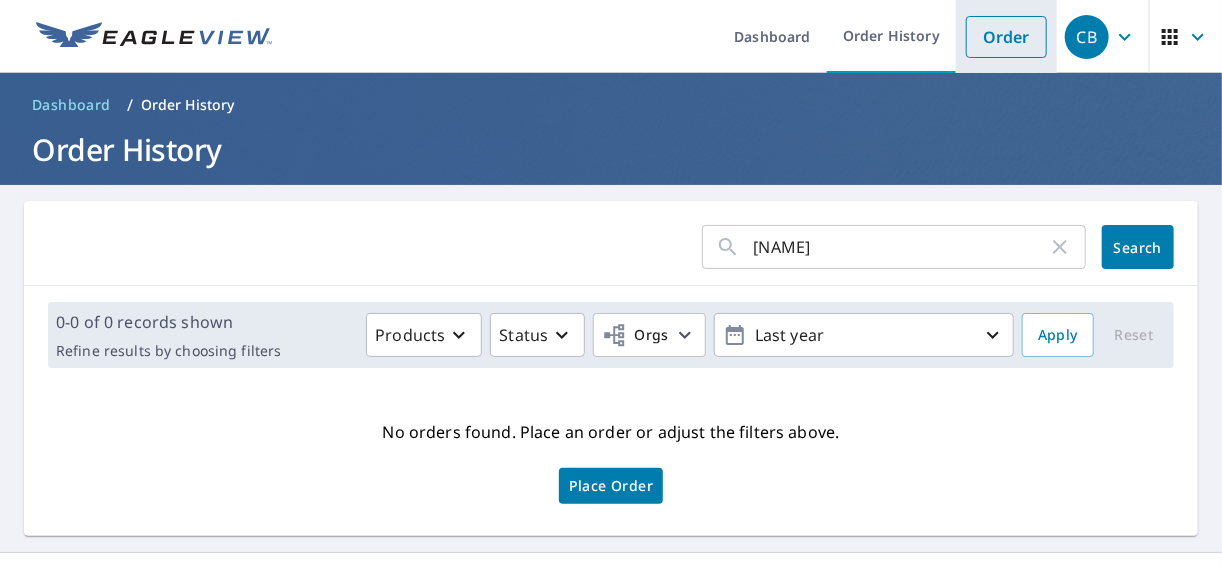 click on "Order" at bounding box center [1006, 36] 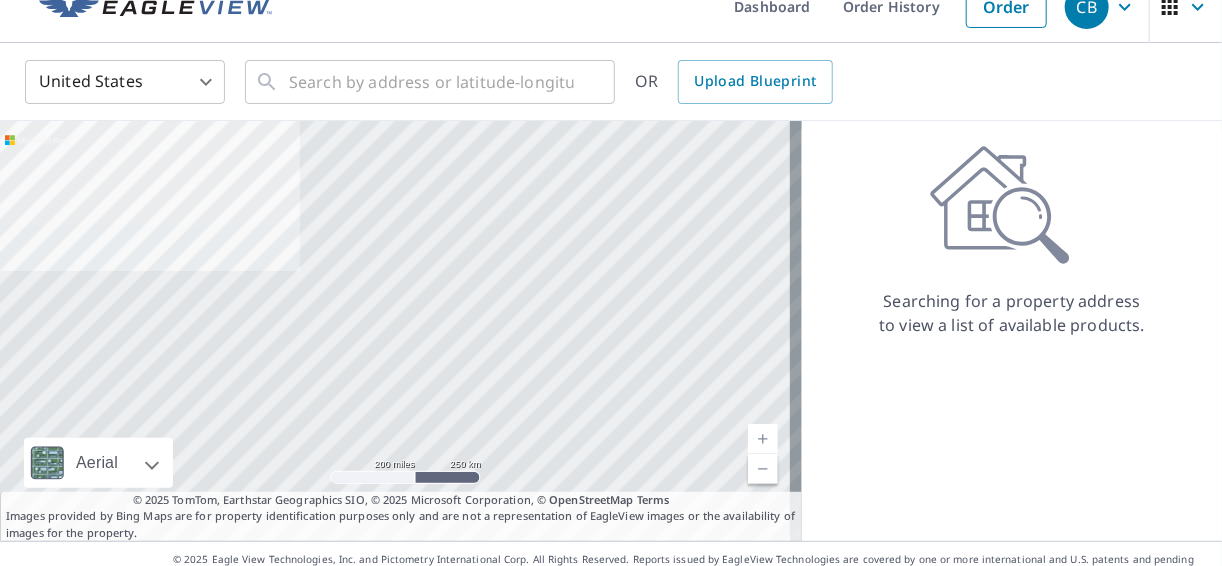scroll, scrollTop: 0, scrollLeft: 0, axis: both 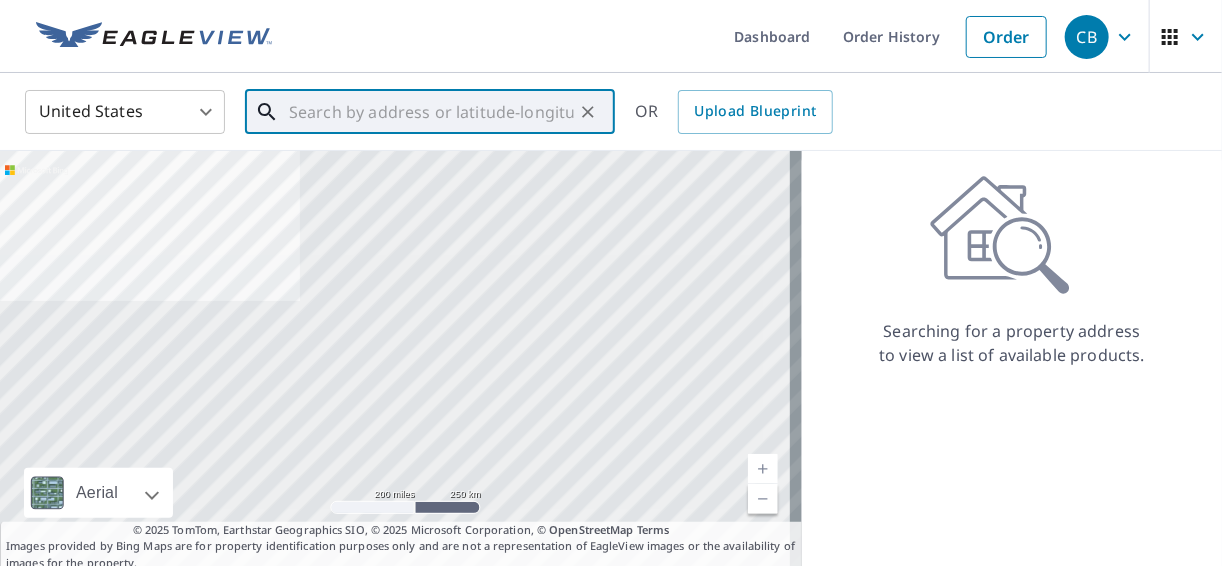 click at bounding box center (431, 112) 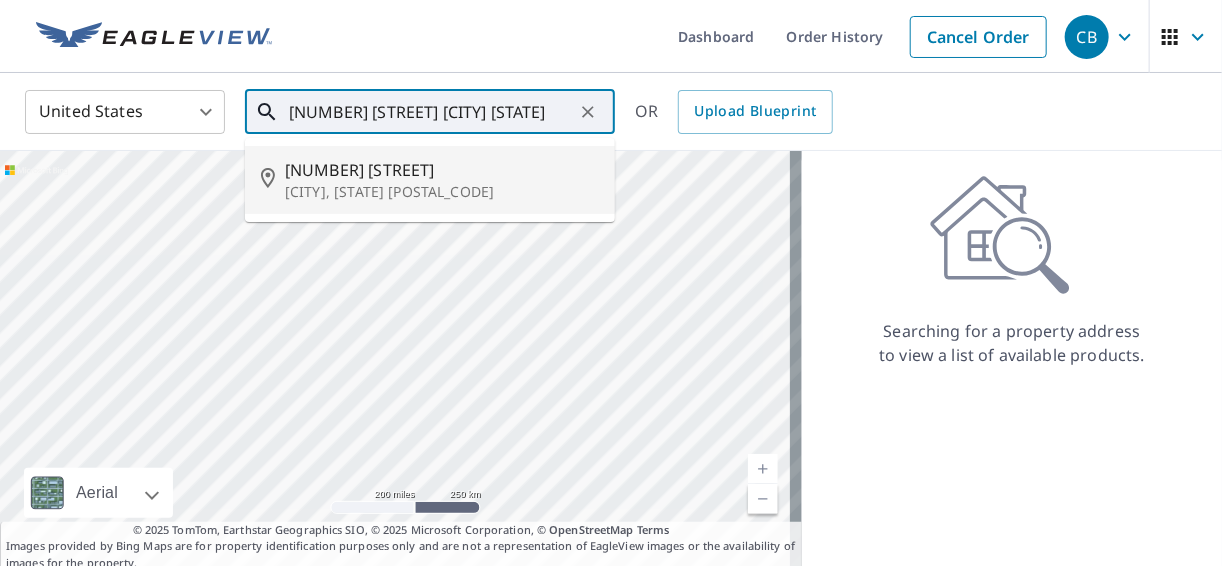 click on "[NUMBER] [STREET]" at bounding box center [442, 170] 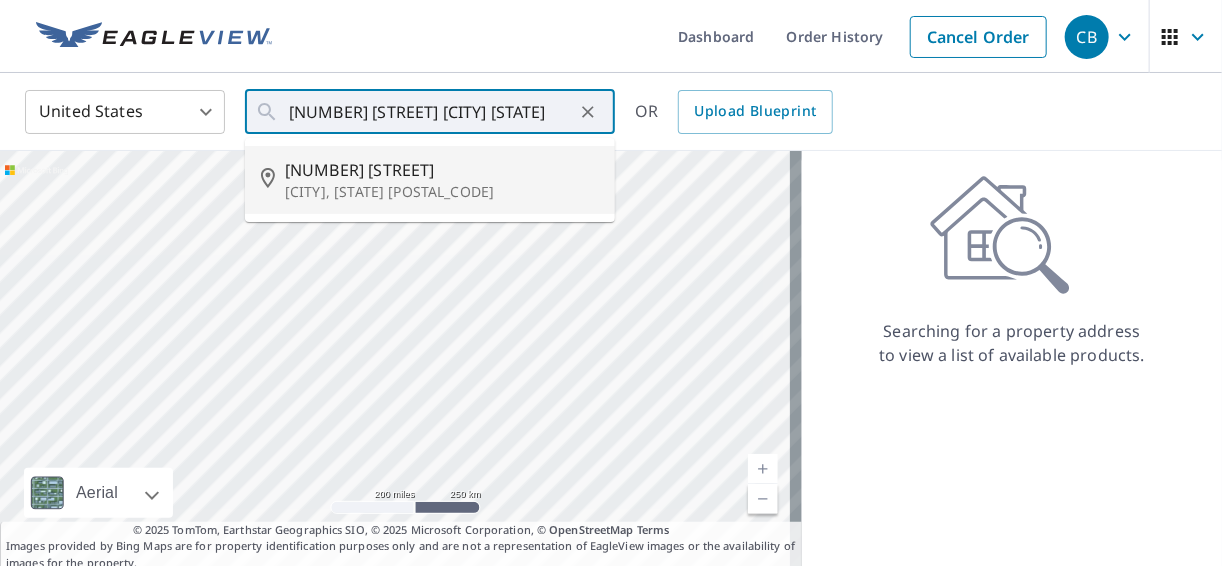 type on "[NUMBER] [STREET] [CITY], [STATE] [POSTAL_CODE]" 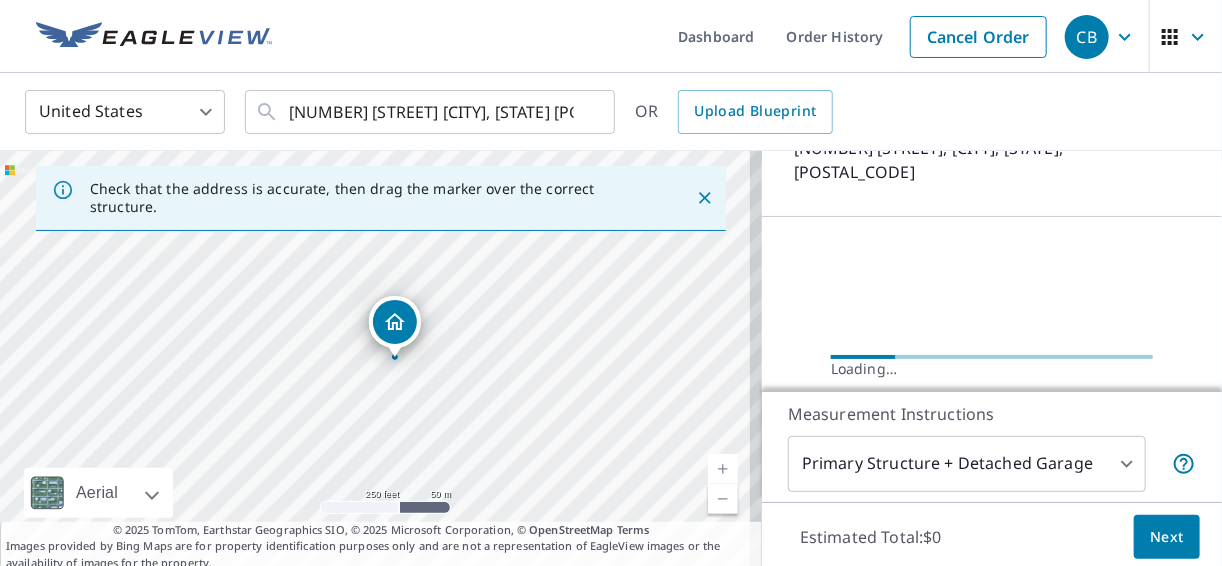 scroll, scrollTop: 213, scrollLeft: 0, axis: vertical 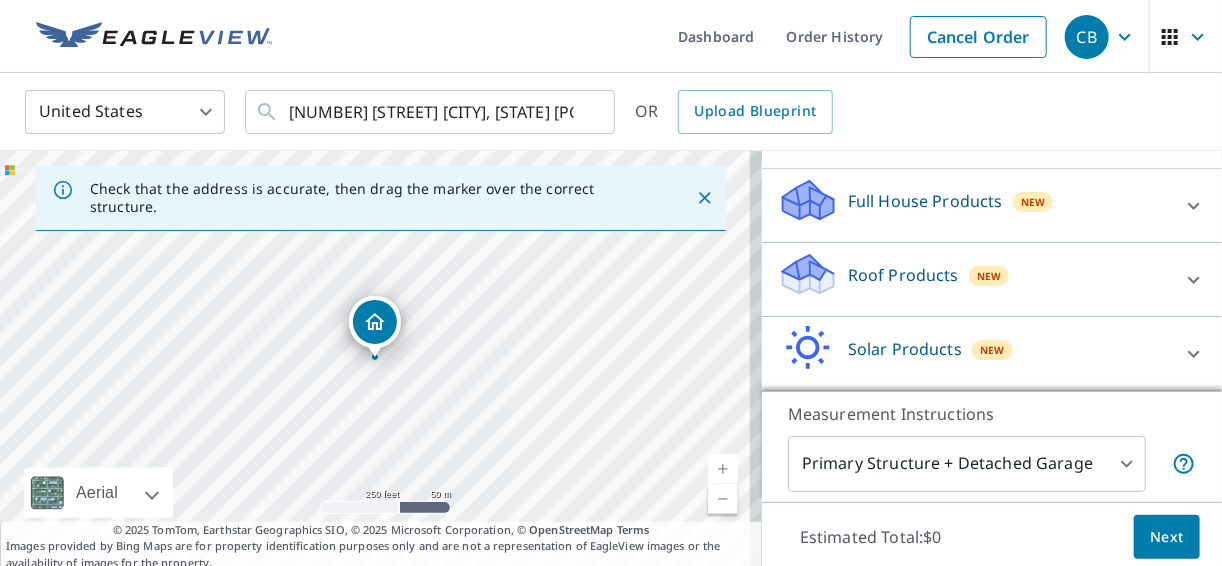 click on "Roof Products" at bounding box center [903, 275] 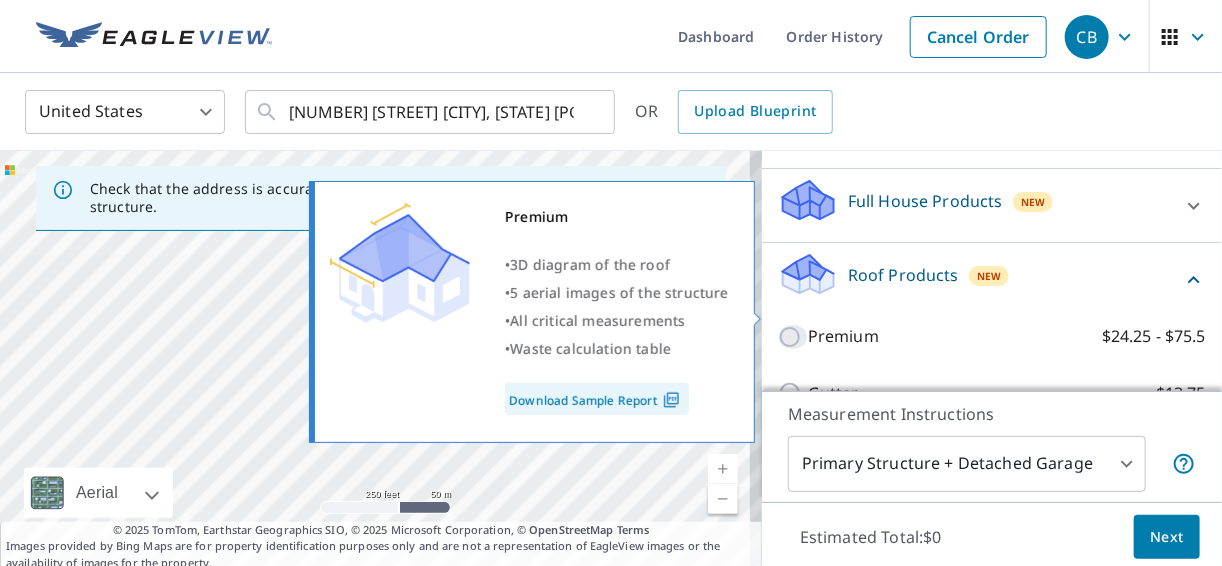 click on "Premium $24.25 - $75.5" at bounding box center (793, 337) 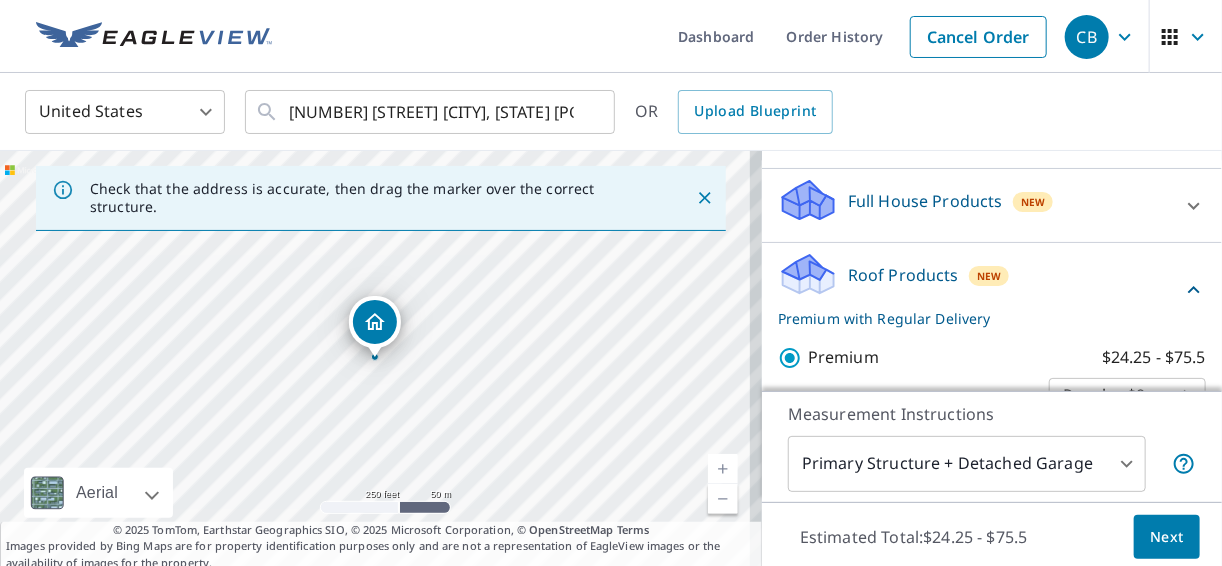 click on "Next" at bounding box center [1167, 537] 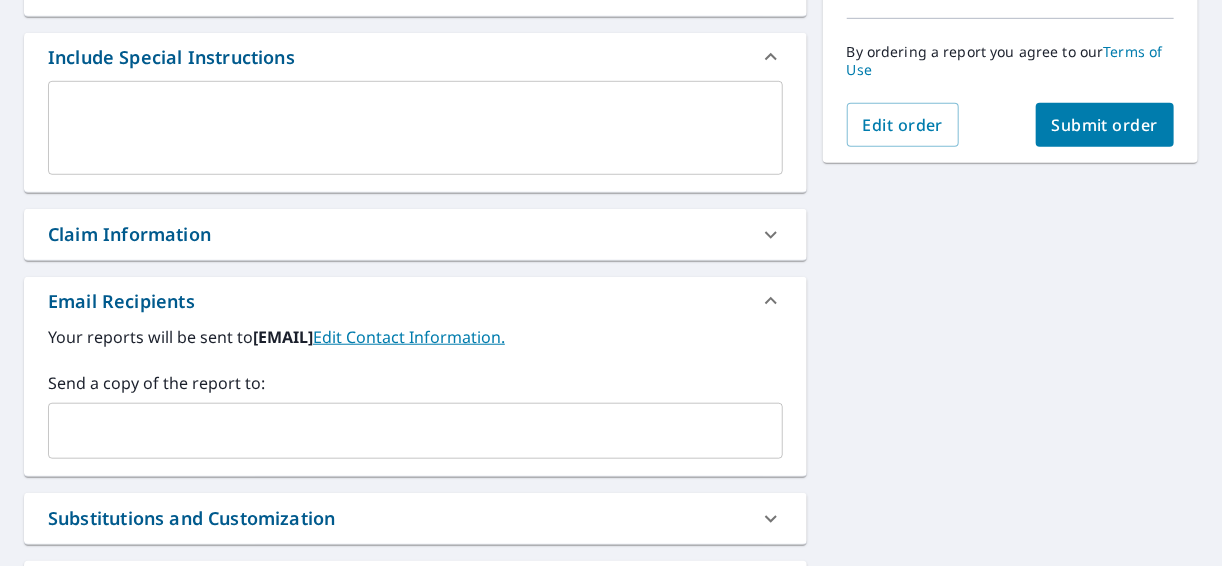 scroll, scrollTop: 533, scrollLeft: 0, axis: vertical 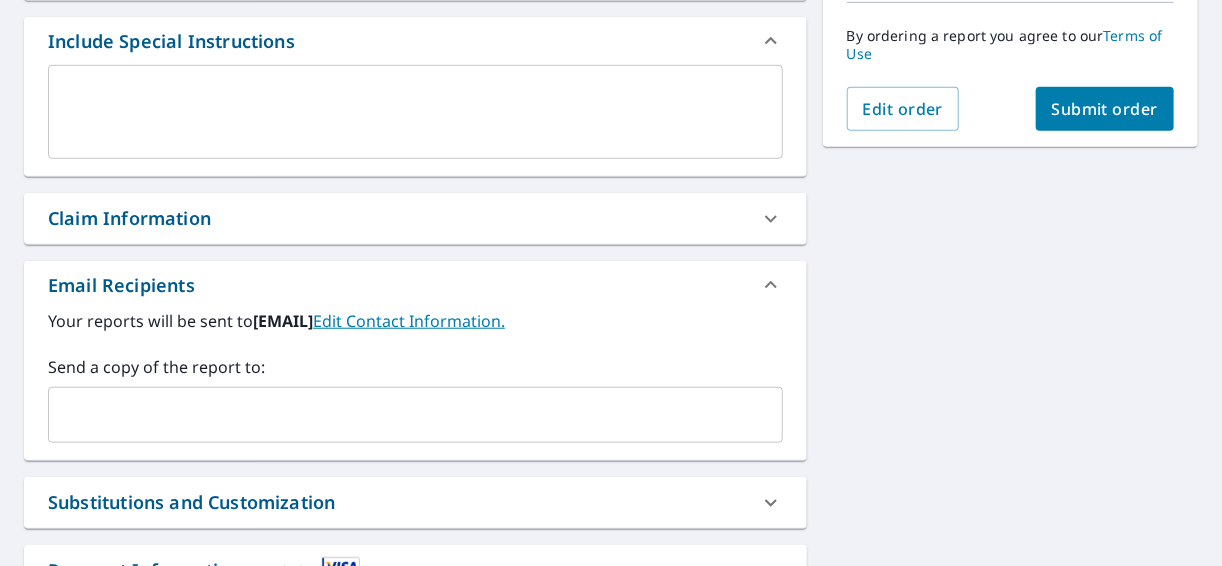 click at bounding box center (400, 415) 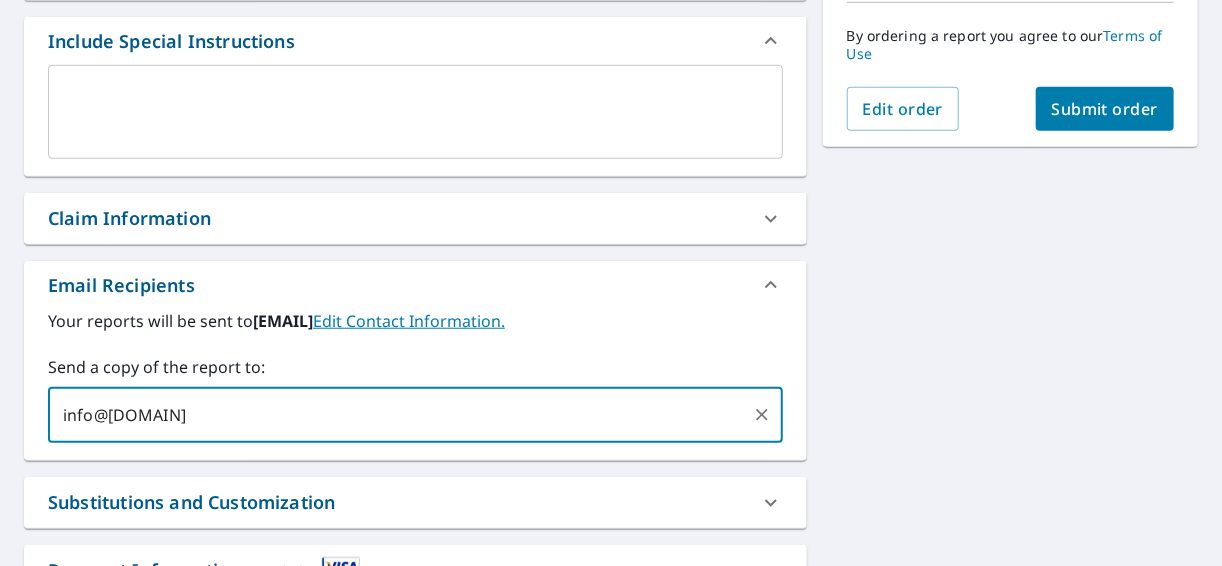 type on "info@[DOMAIN]" 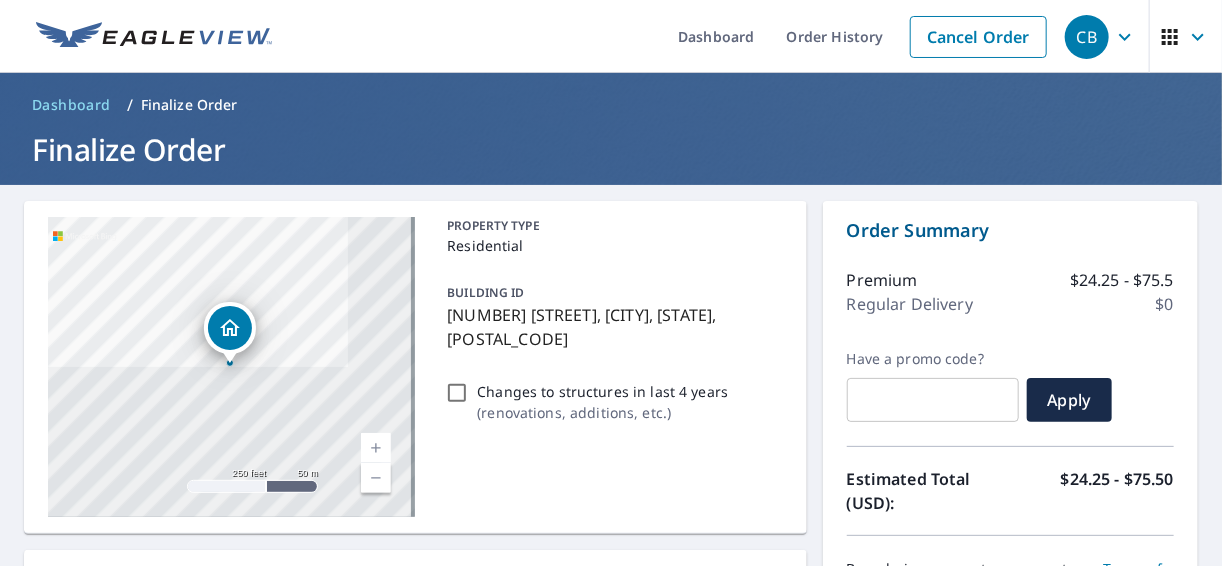 scroll, scrollTop: 320, scrollLeft: 0, axis: vertical 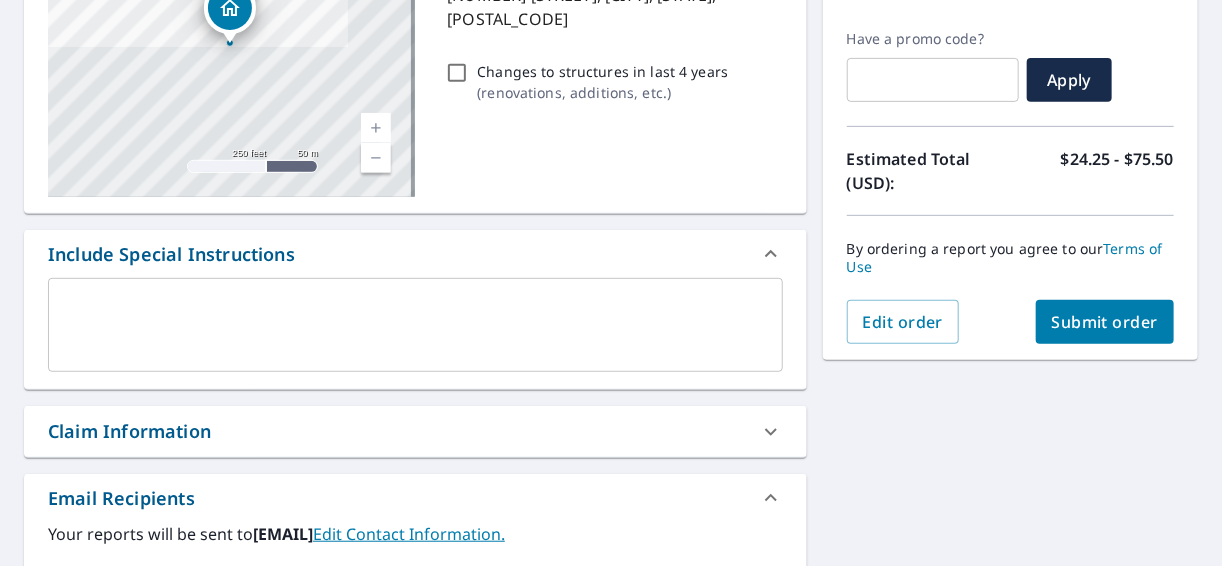 click on "Submit order" at bounding box center [1105, 322] 